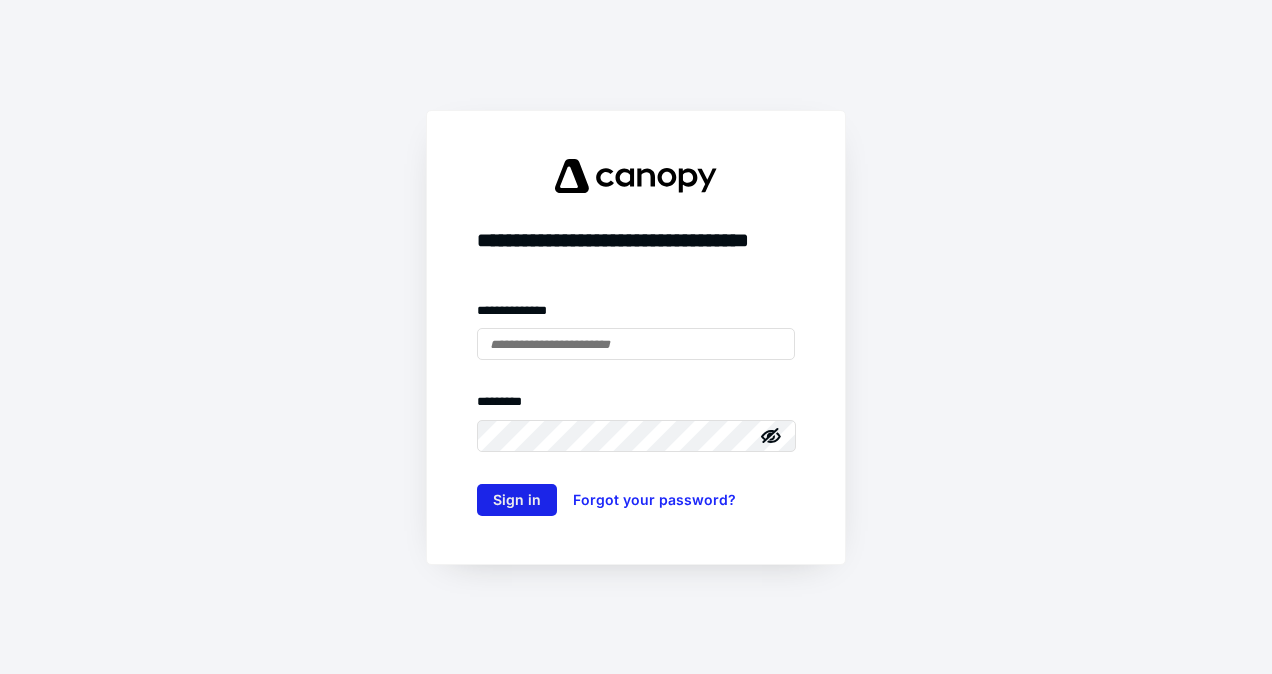scroll, scrollTop: 0, scrollLeft: 0, axis: both 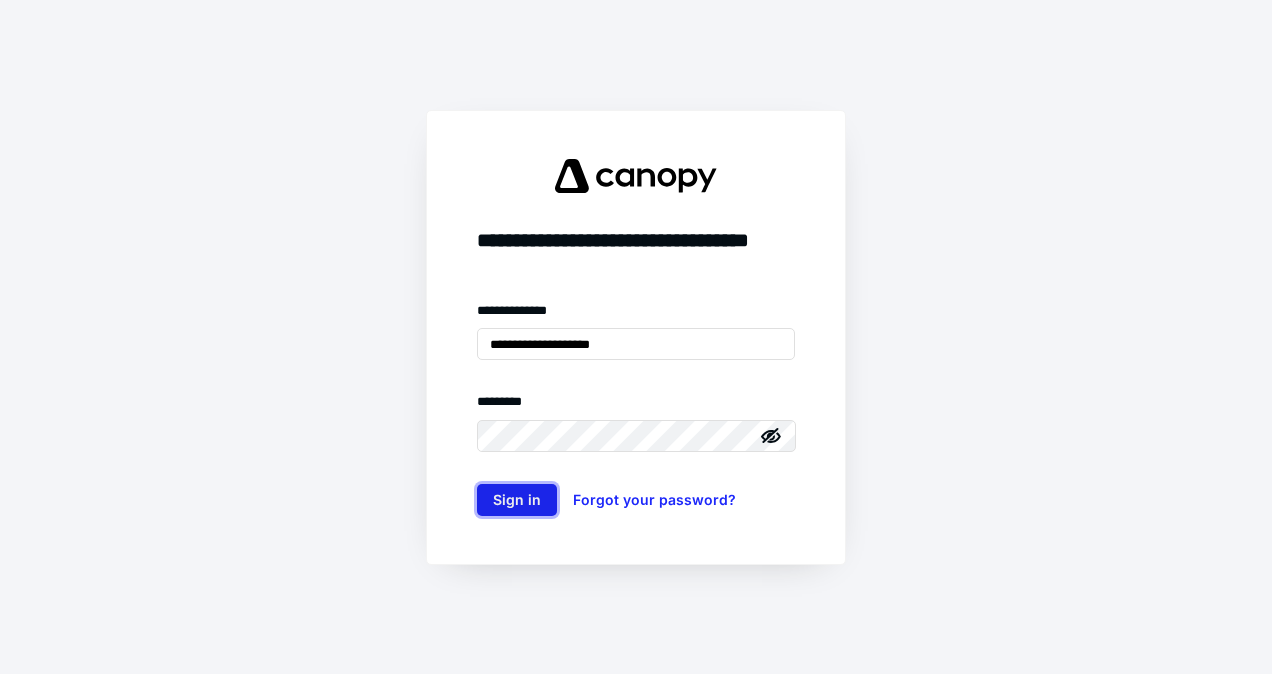 click on "Sign in" at bounding box center [517, 500] 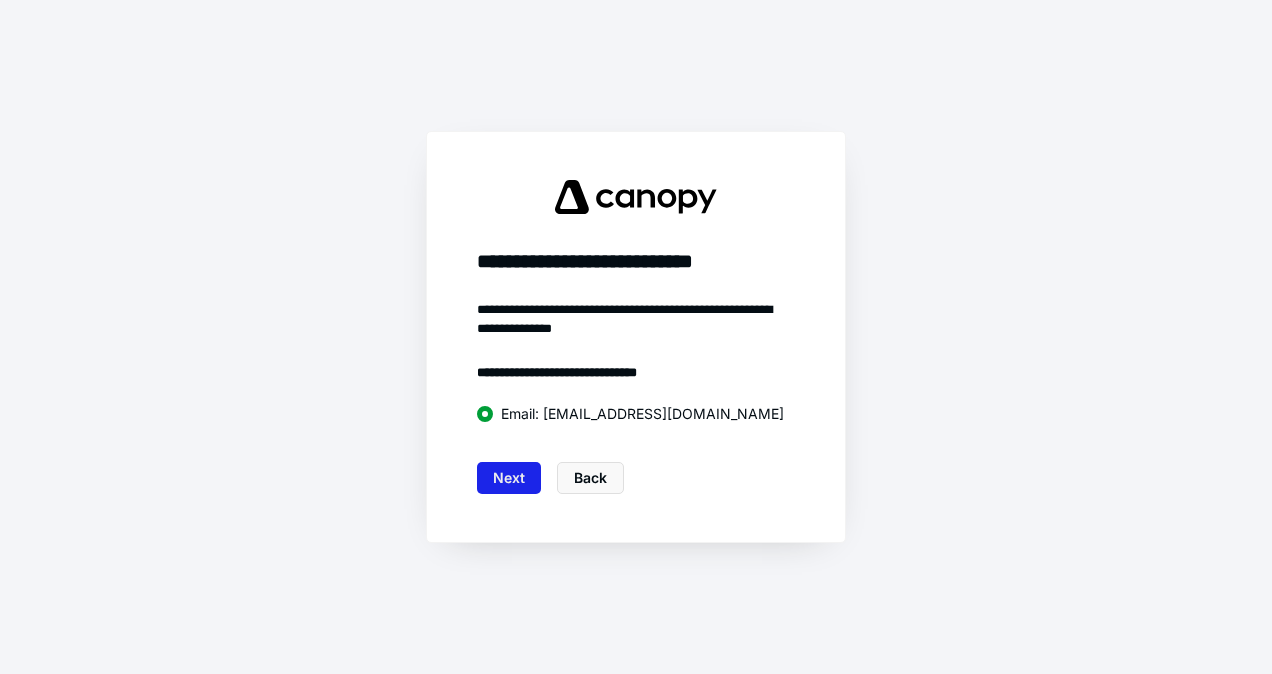 click on "Next" at bounding box center (509, 478) 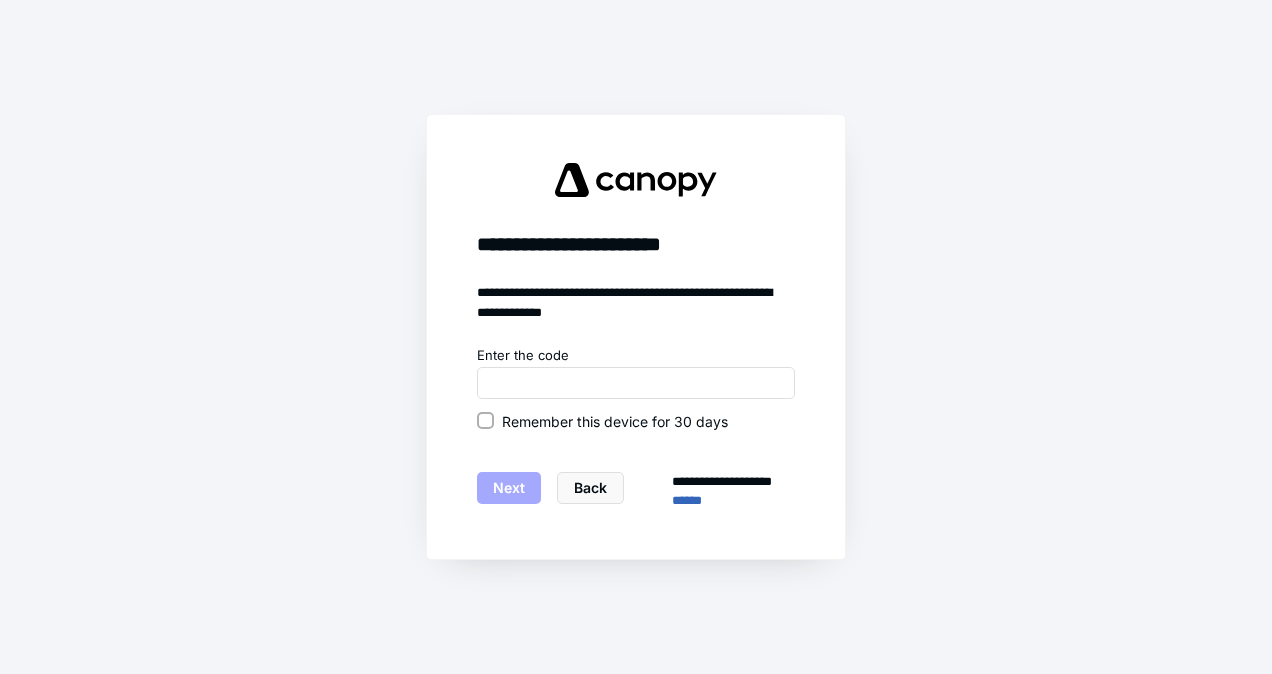 click 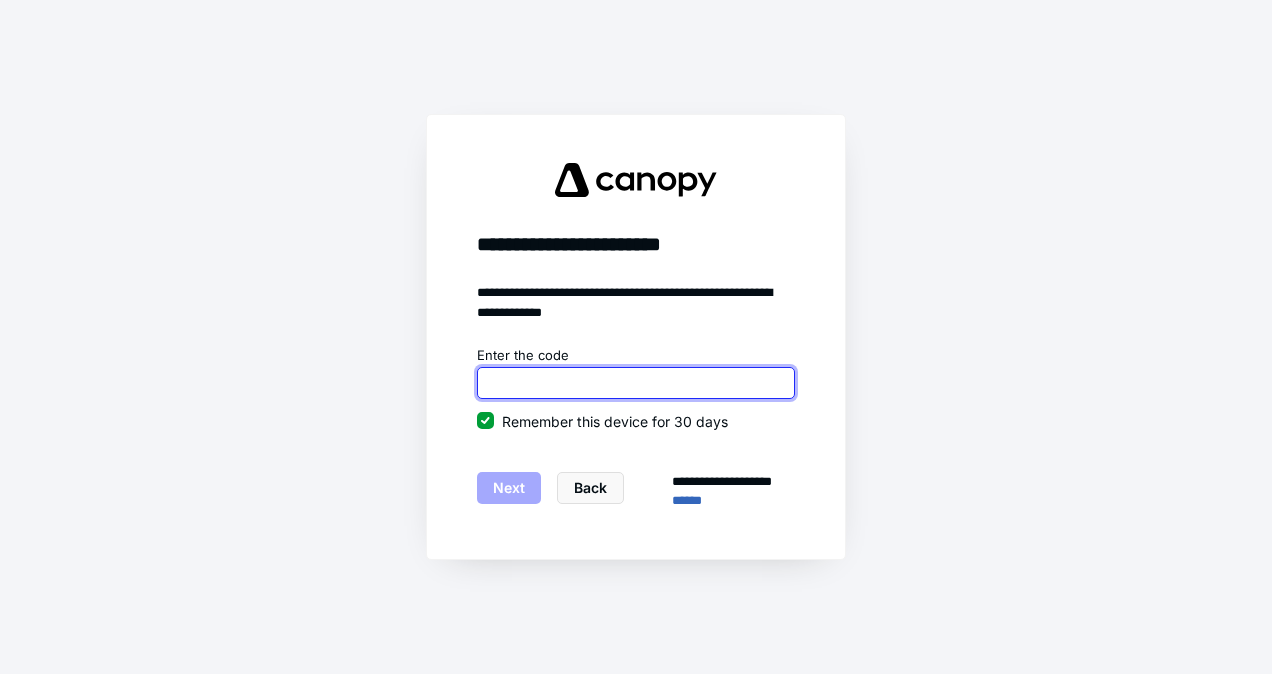 click at bounding box center [636, 383] 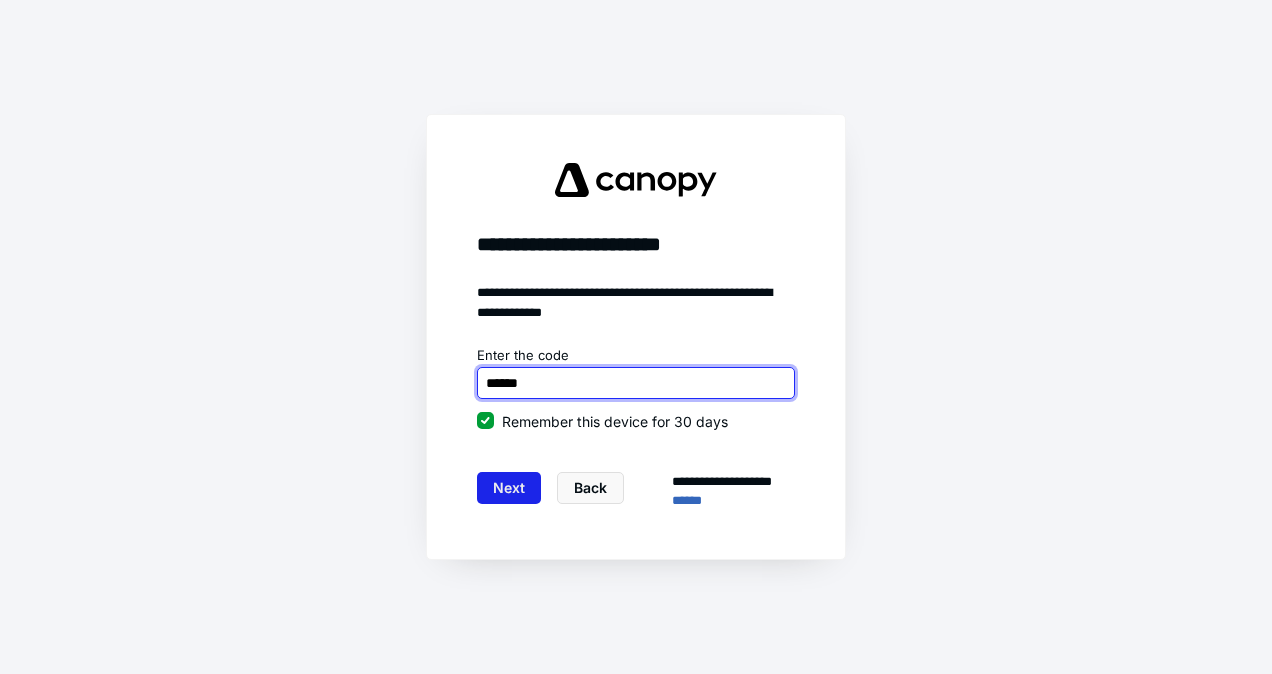 type on "******" 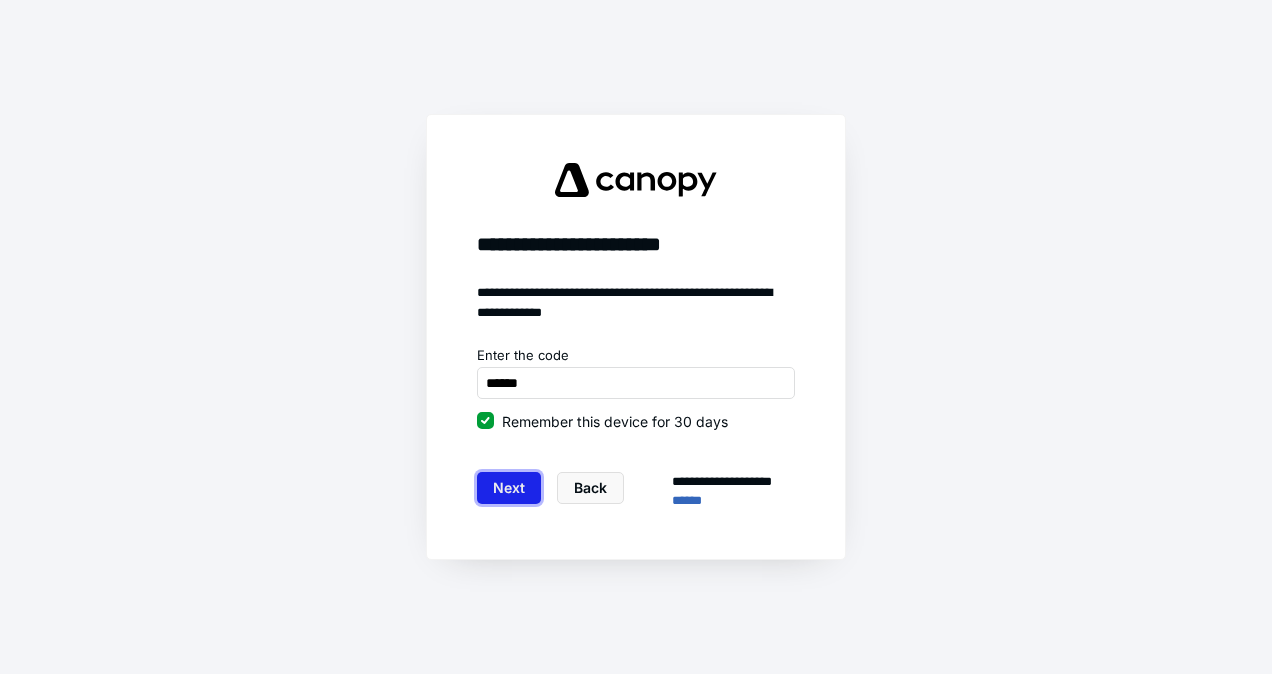 click on "Next" at bounding box center (509, 488) 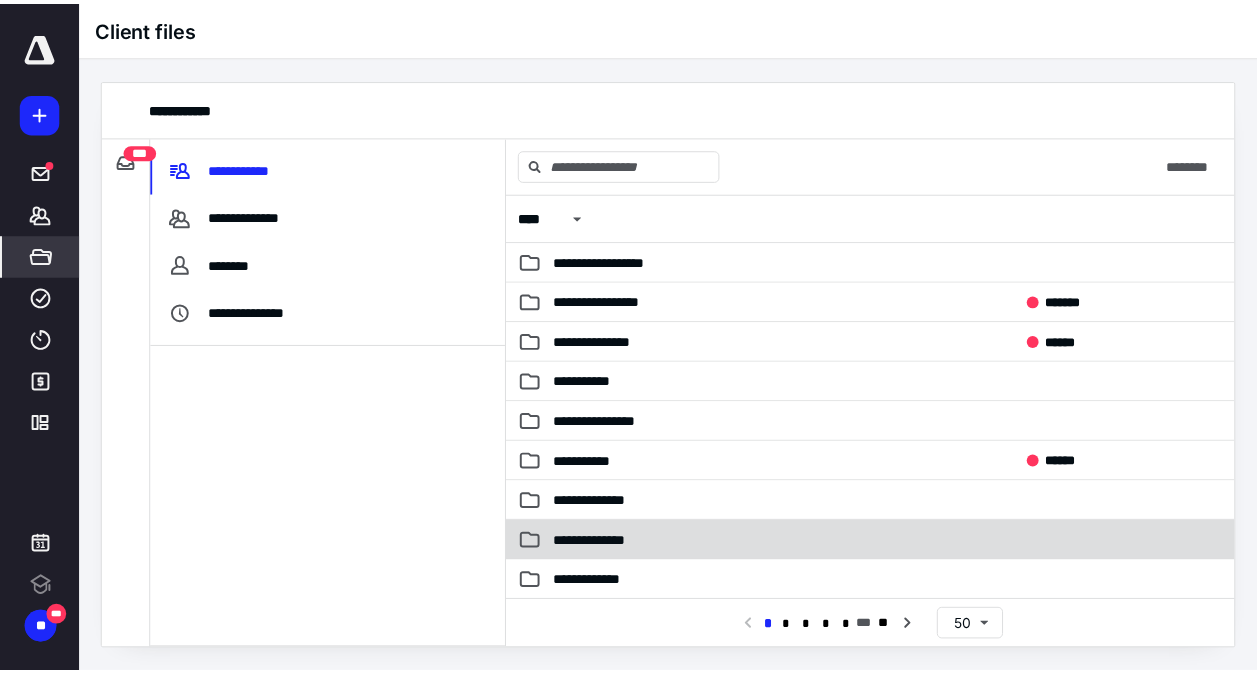 scroll, scrollTop: 0, scrollLeft: 0, axis: both 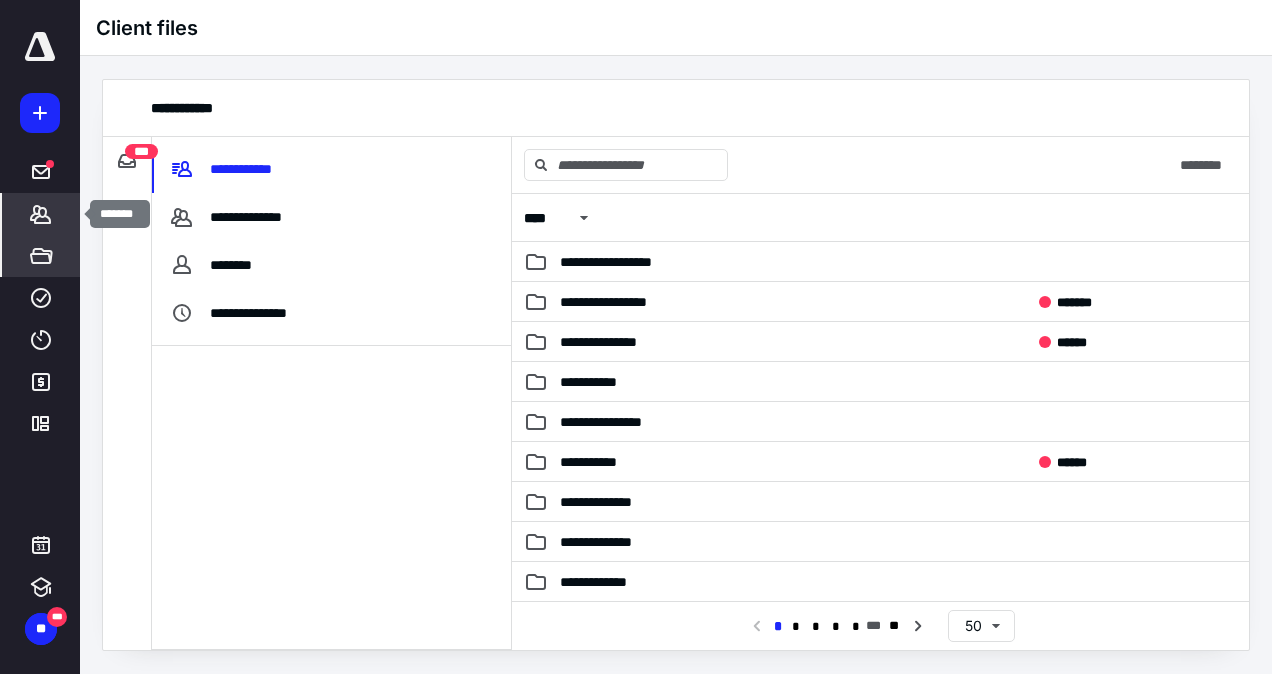 click 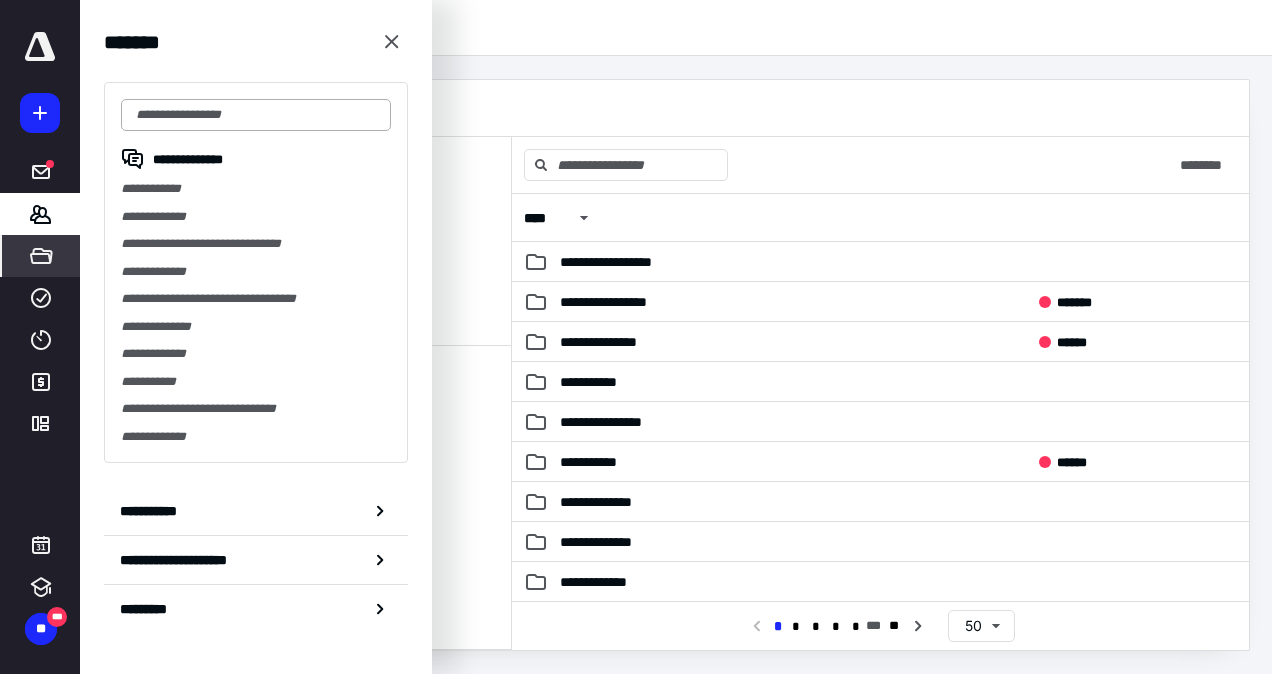 click at bounding box center (256, 115) 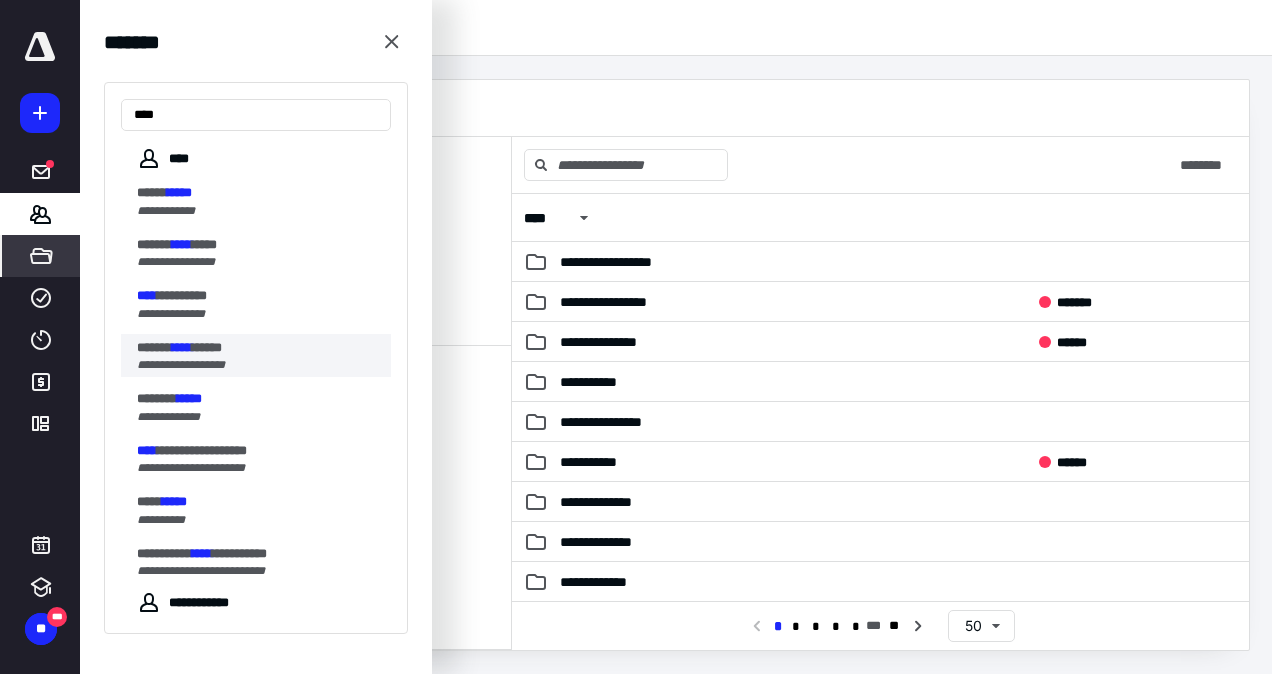 type on "****" 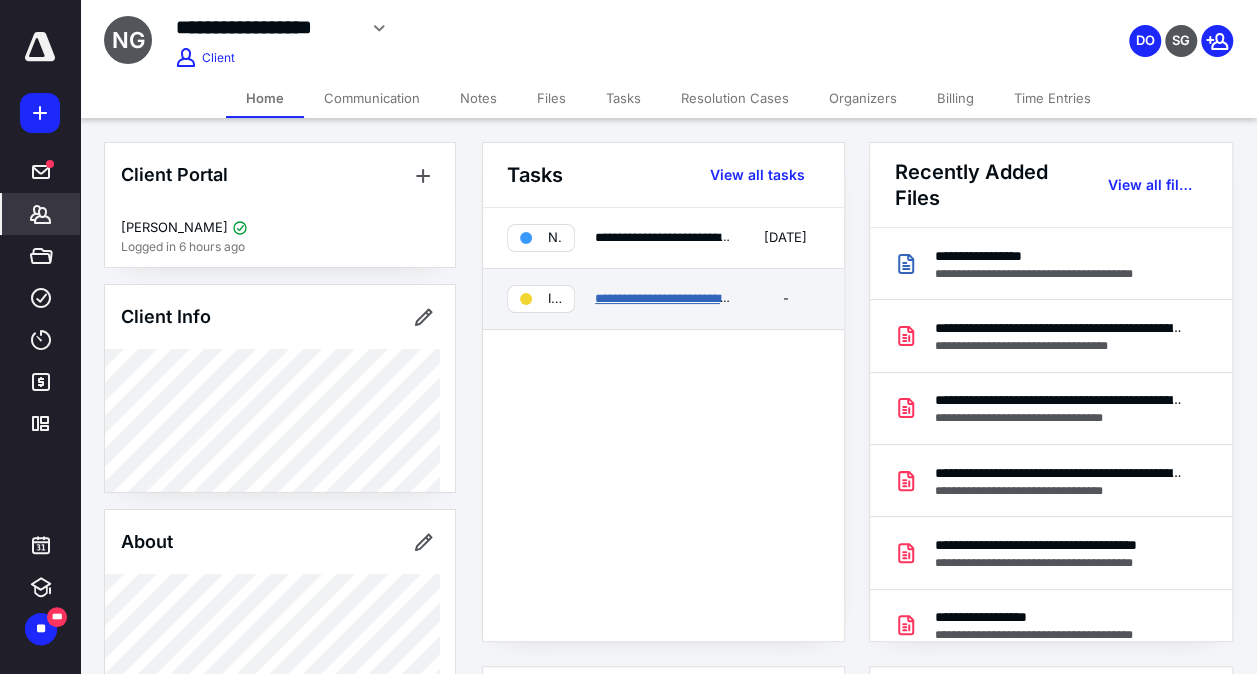 click on "**********" at bounding box center [692, 298] 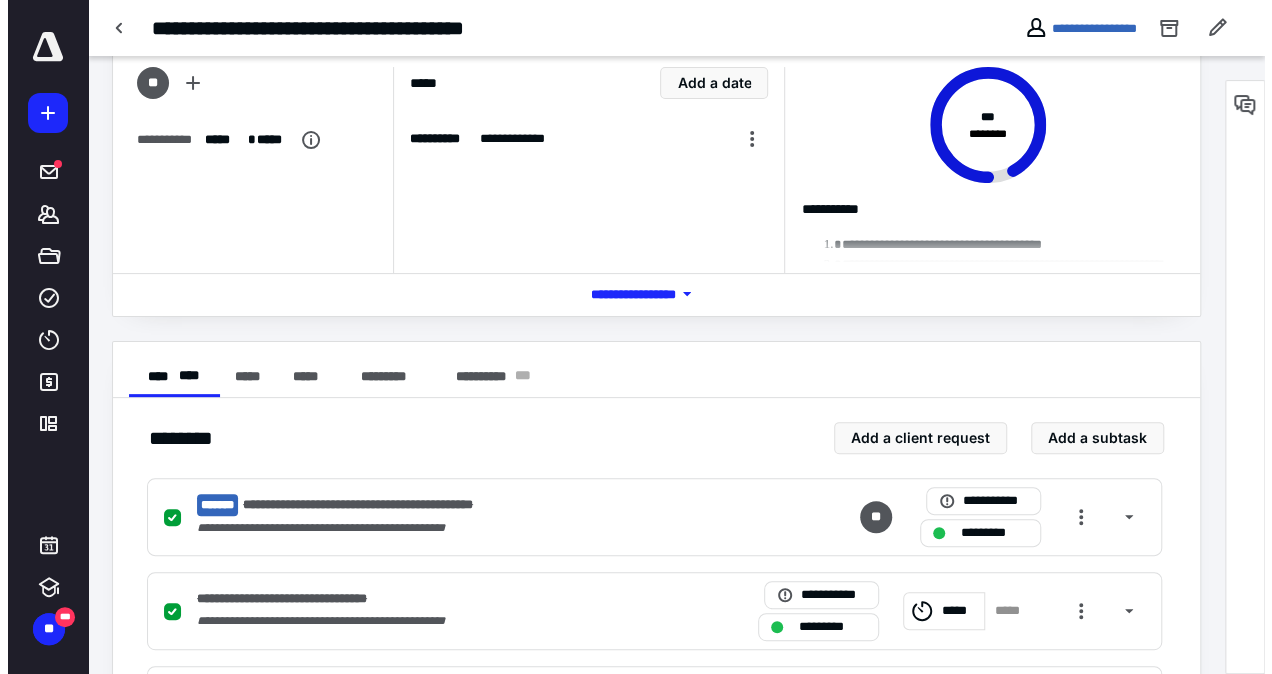 scroll, scrollTop: 0, scrollLeft: 0, axis: both 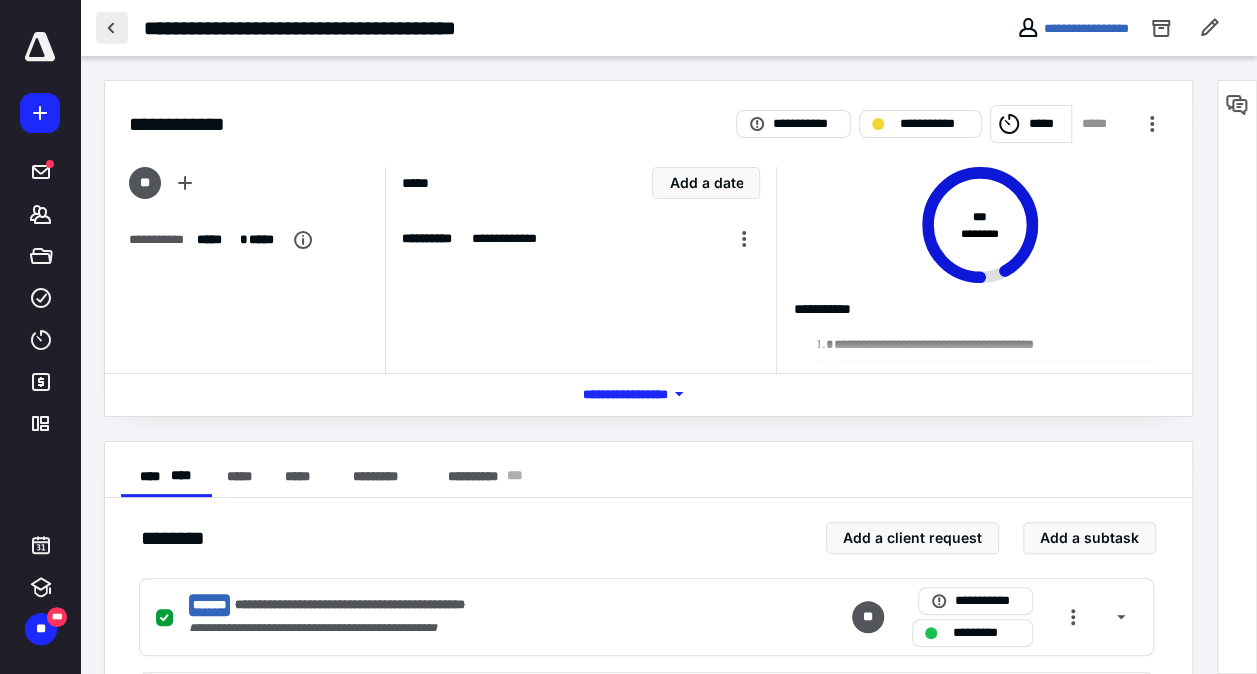 click at bounding box center [112, 28] 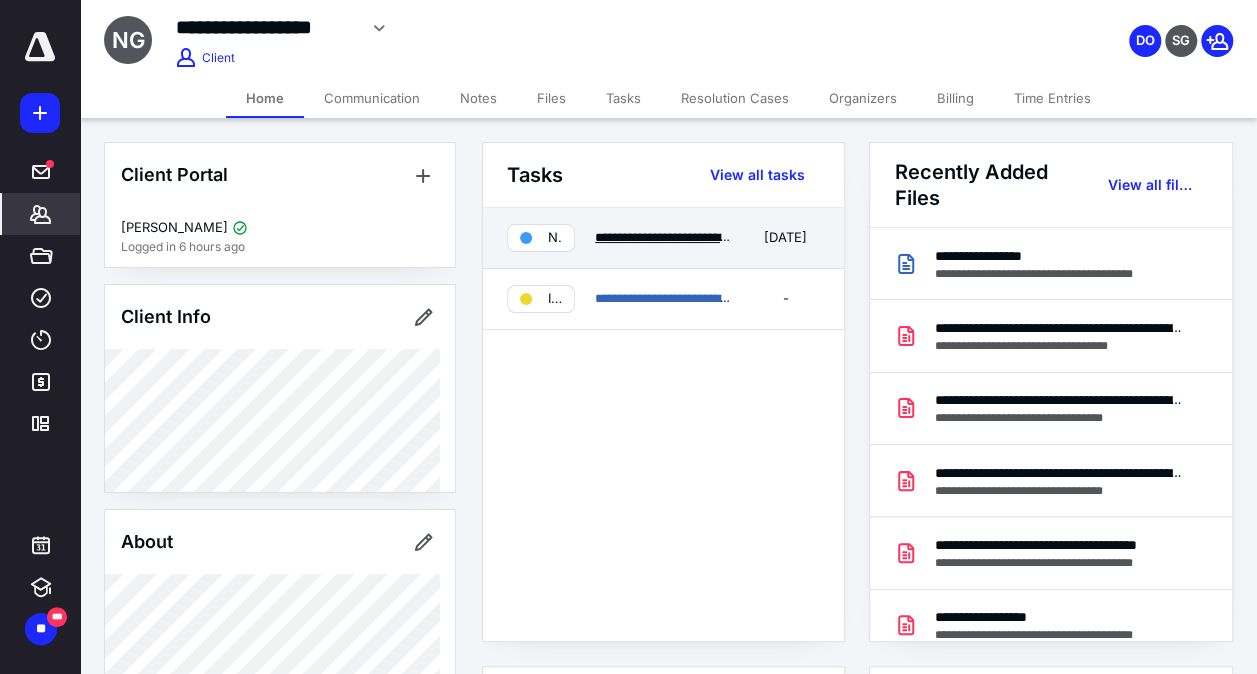 click on "**********" at bounding box center (780, 237) 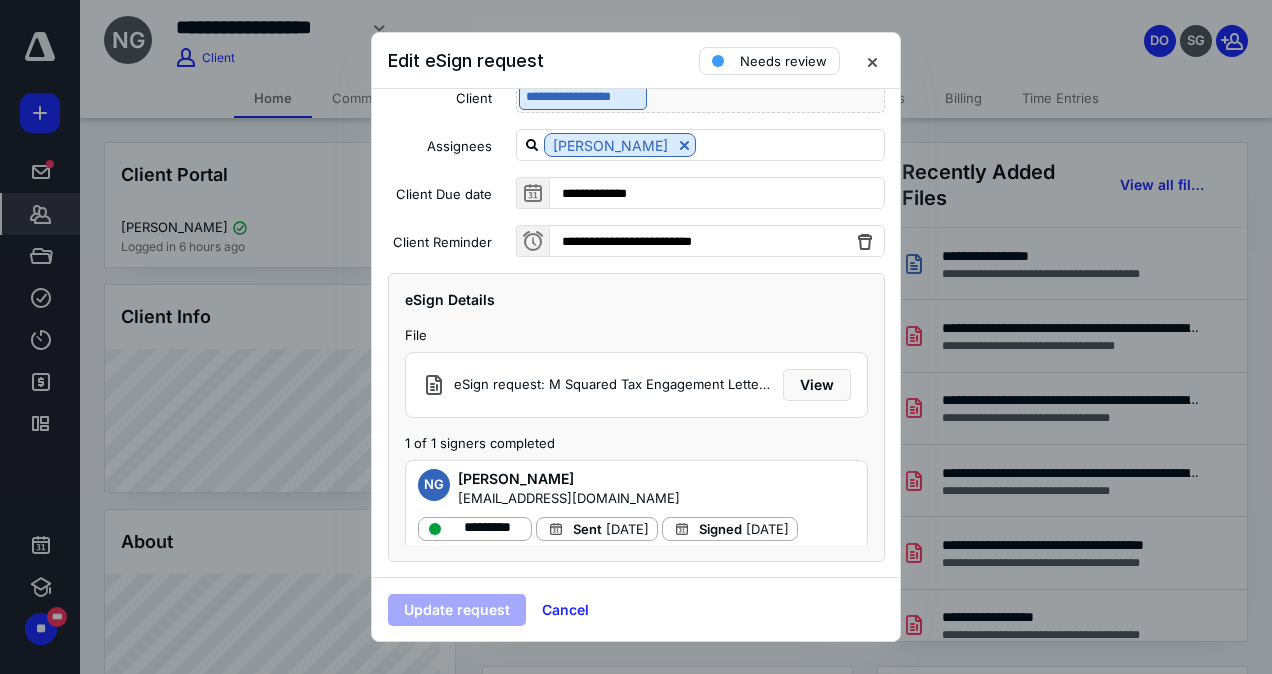 scroll, scrollTop: 156, scrollLeft: 0, axis: vertical 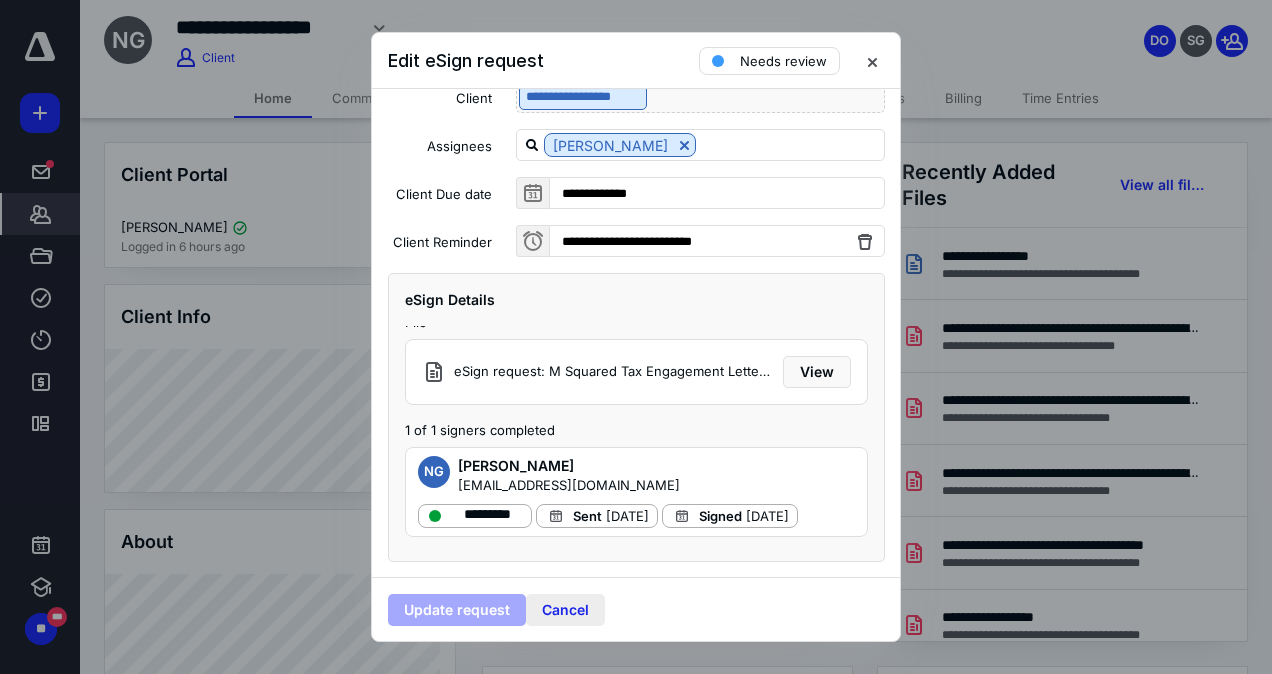 click on "Cancel" at bounding box center [565, 610] 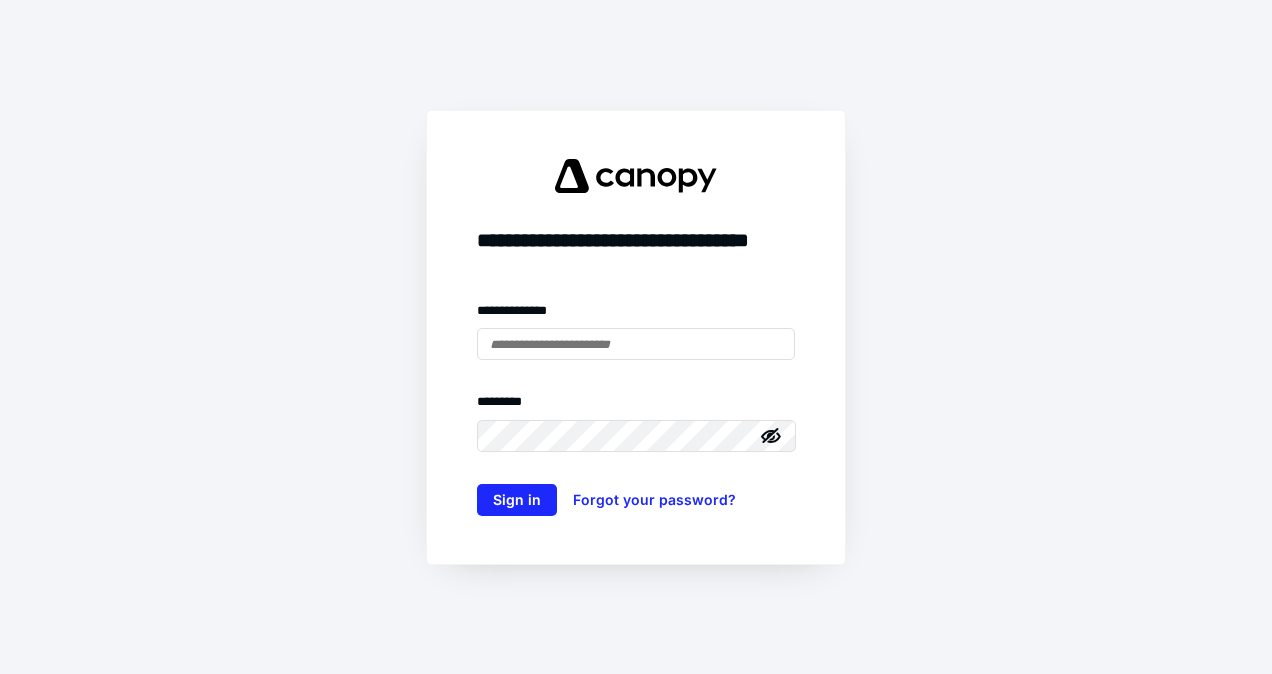 scroll, scrollTop: 0, scrollLeft: 0, axis: both 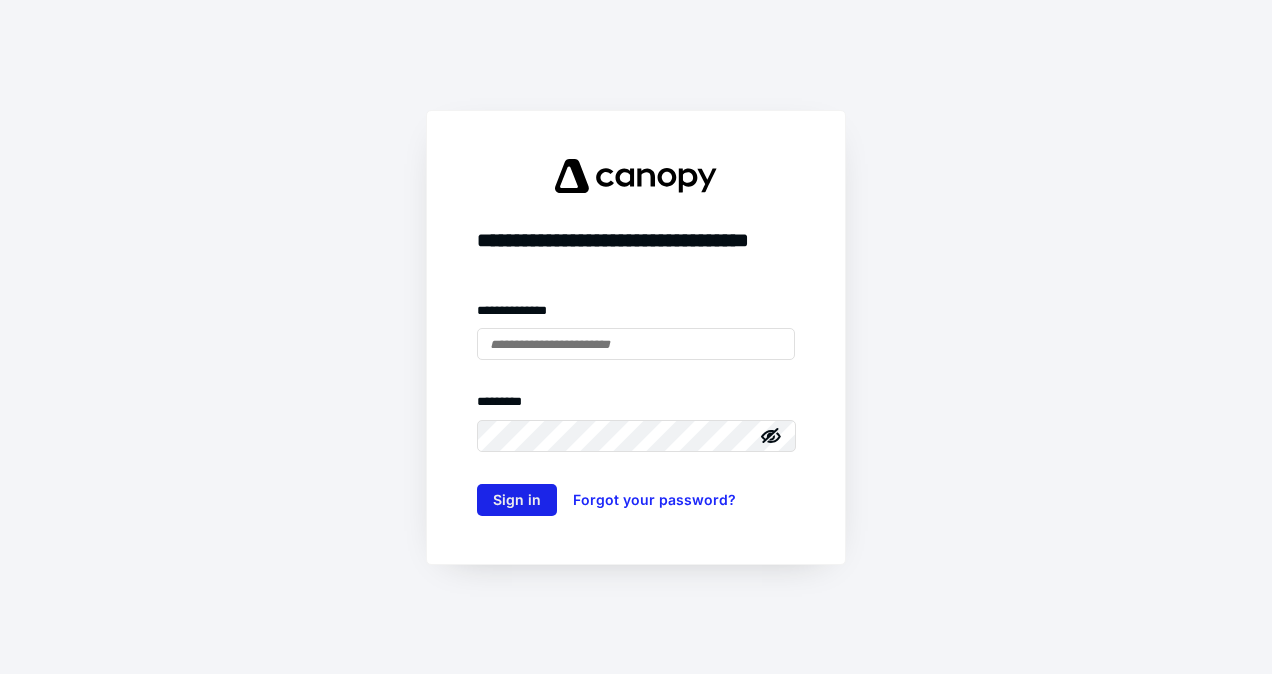 type on "**********" 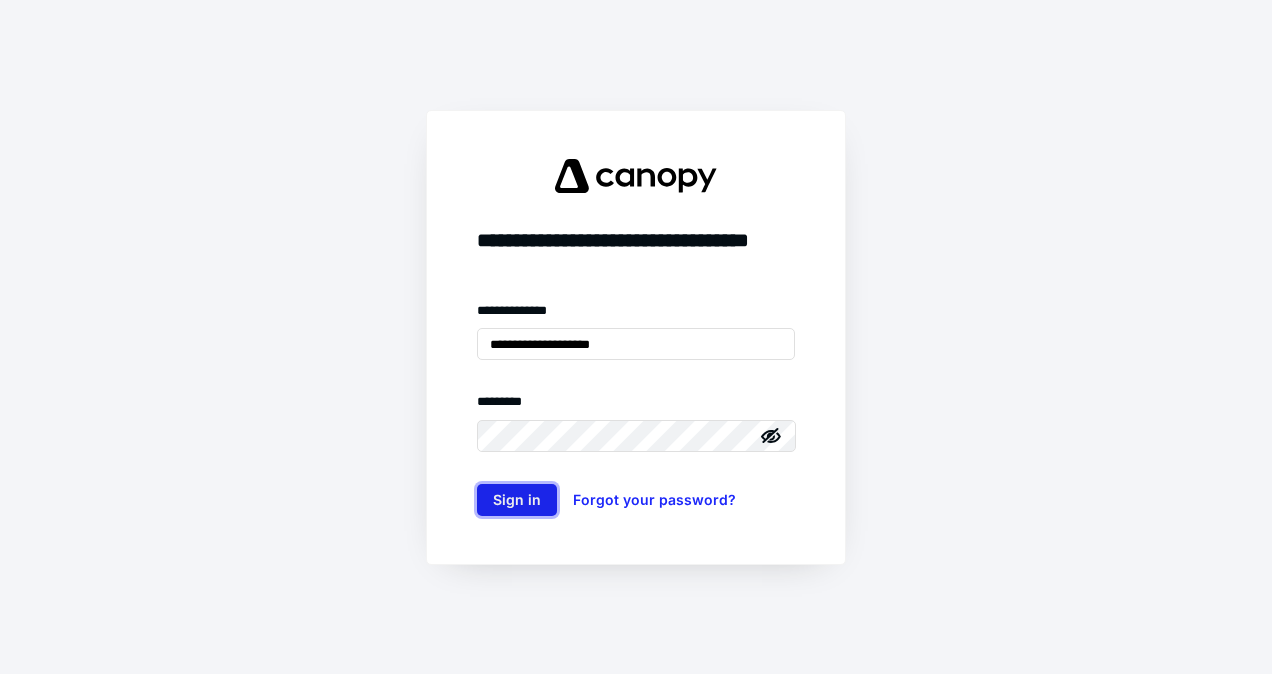 click on "Sign in" at bounding box center (517, 500) 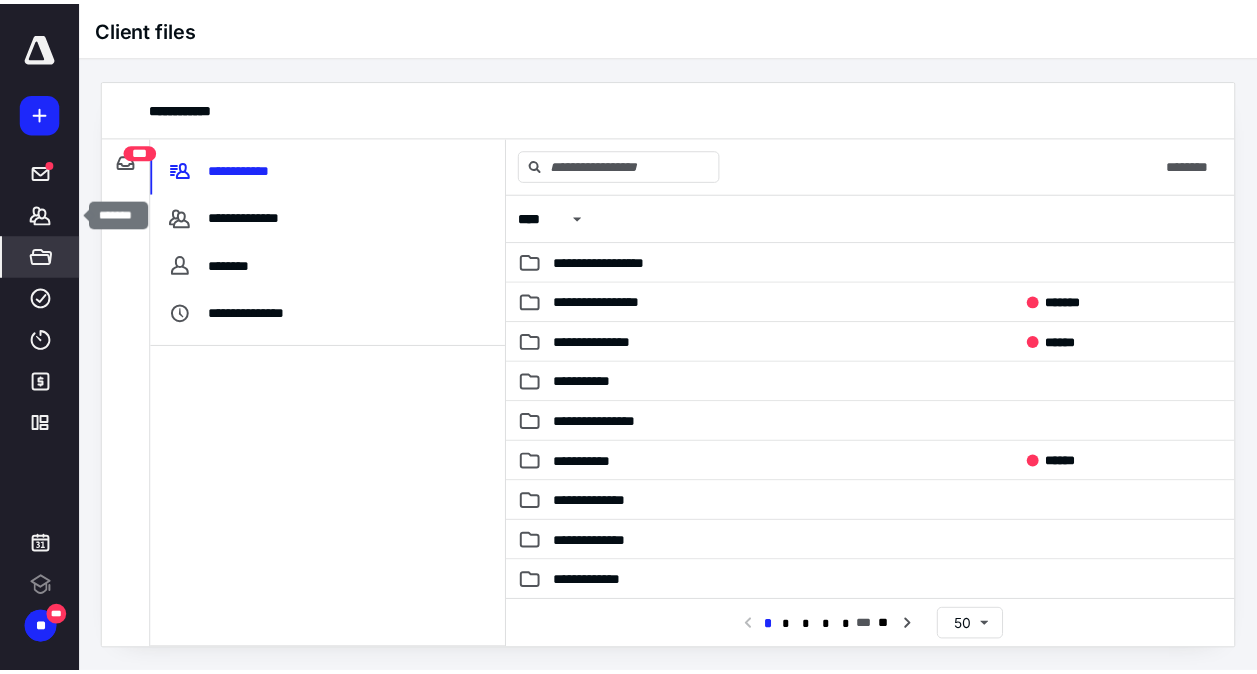 scroll, scrollTop: 0, scrollLeft: 0, axis: both 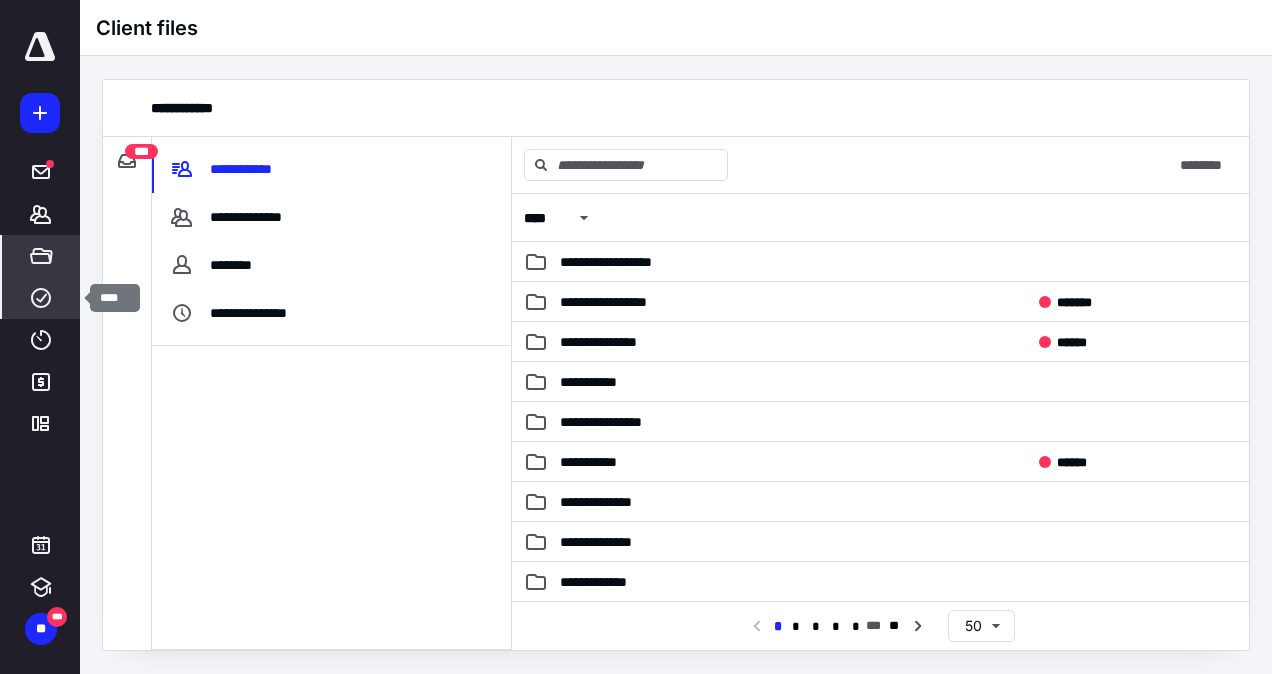 click 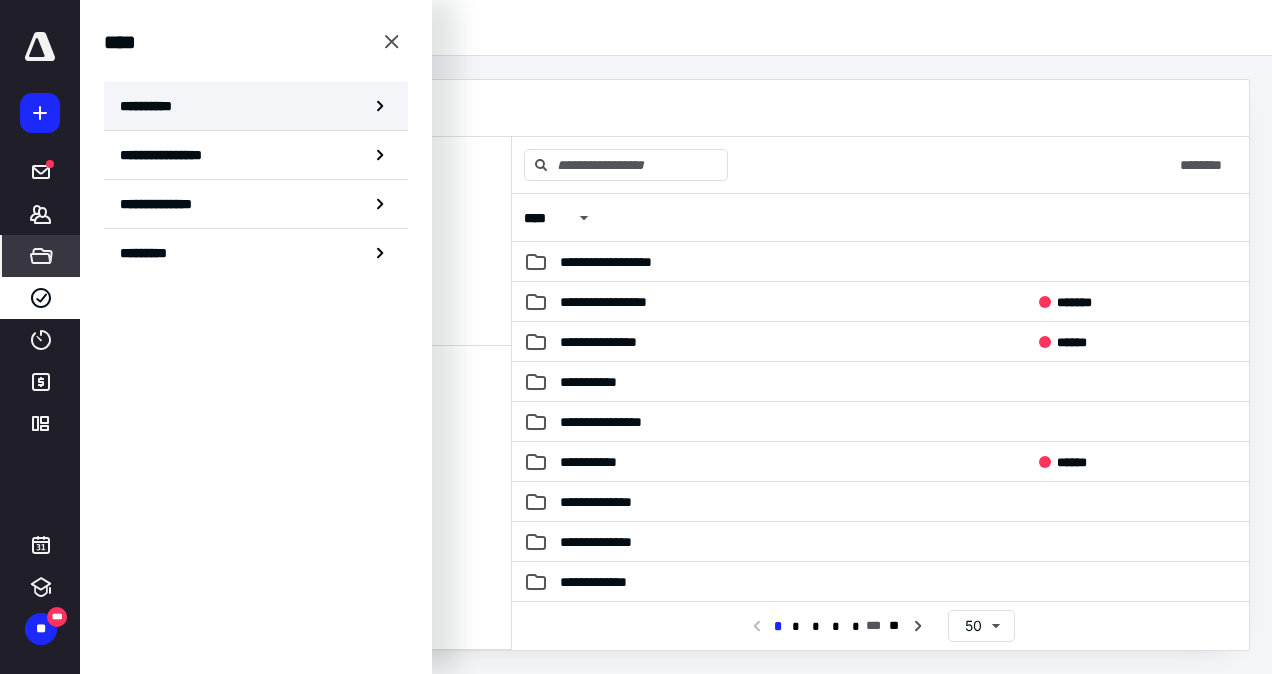 click on "**********" at bounding box center [256, 106] 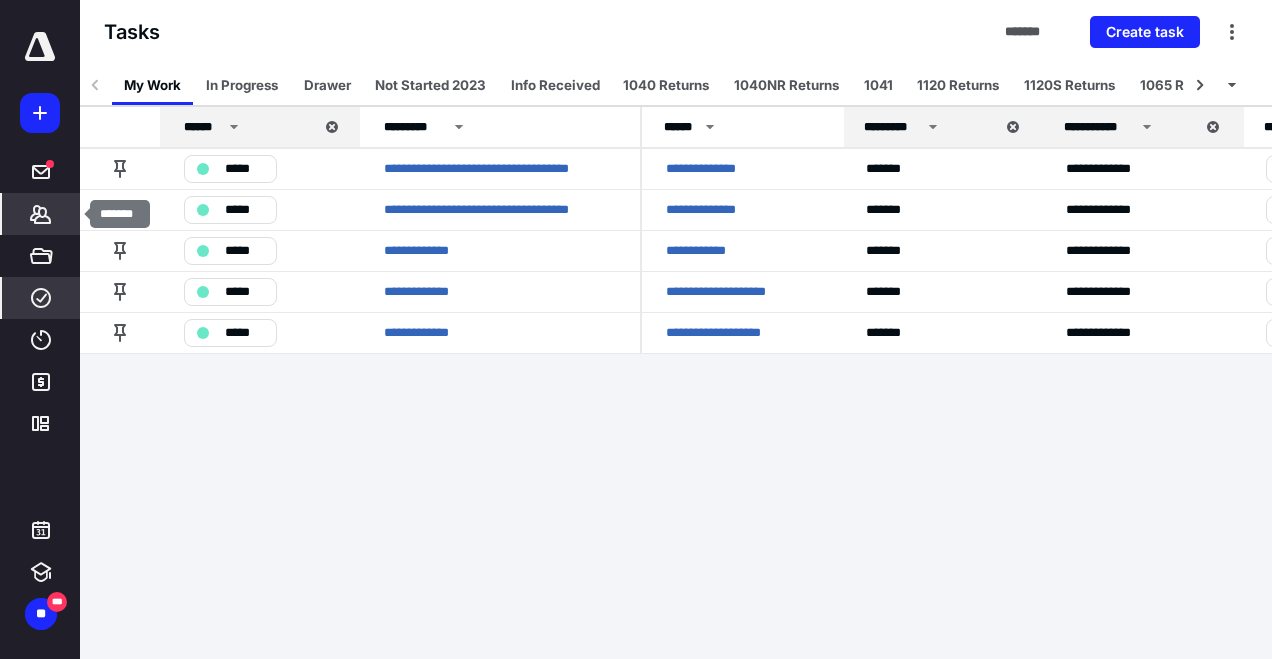 click 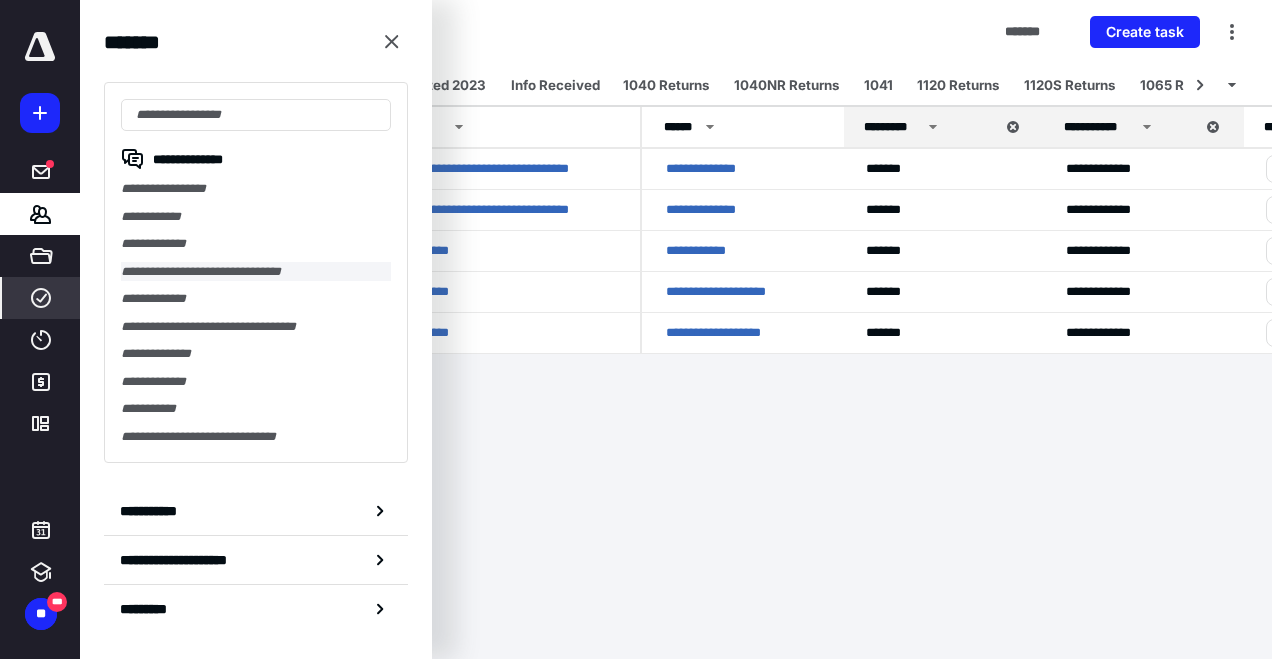 click on "**********" at bounding box center [256, 272] 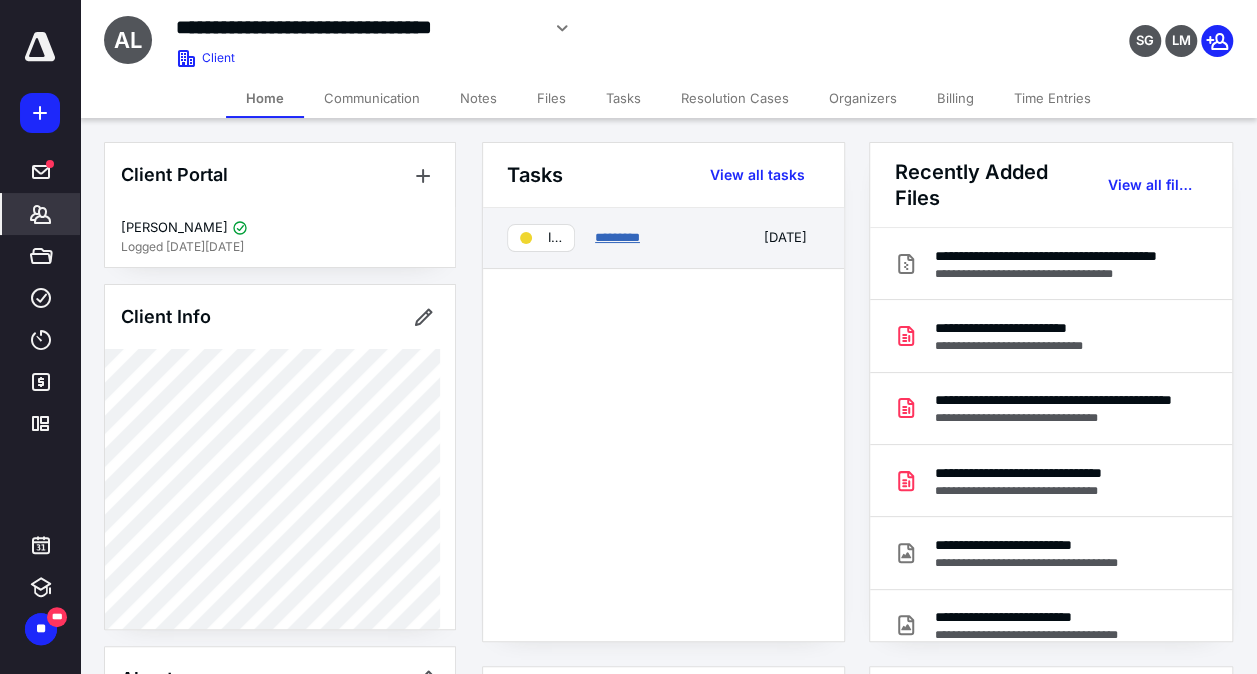 click on "*********" at bounding box center (617, 237) 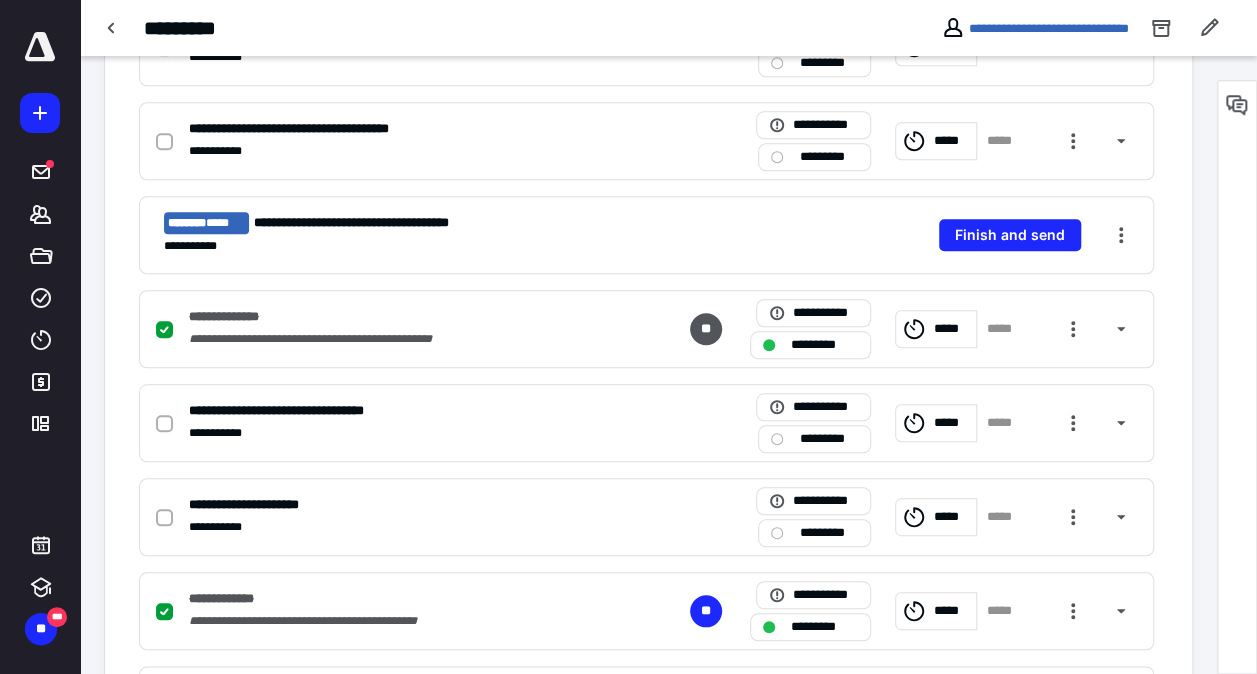 scroll, scrollTop: 1000, scrollLeft: 0, axis: vertical 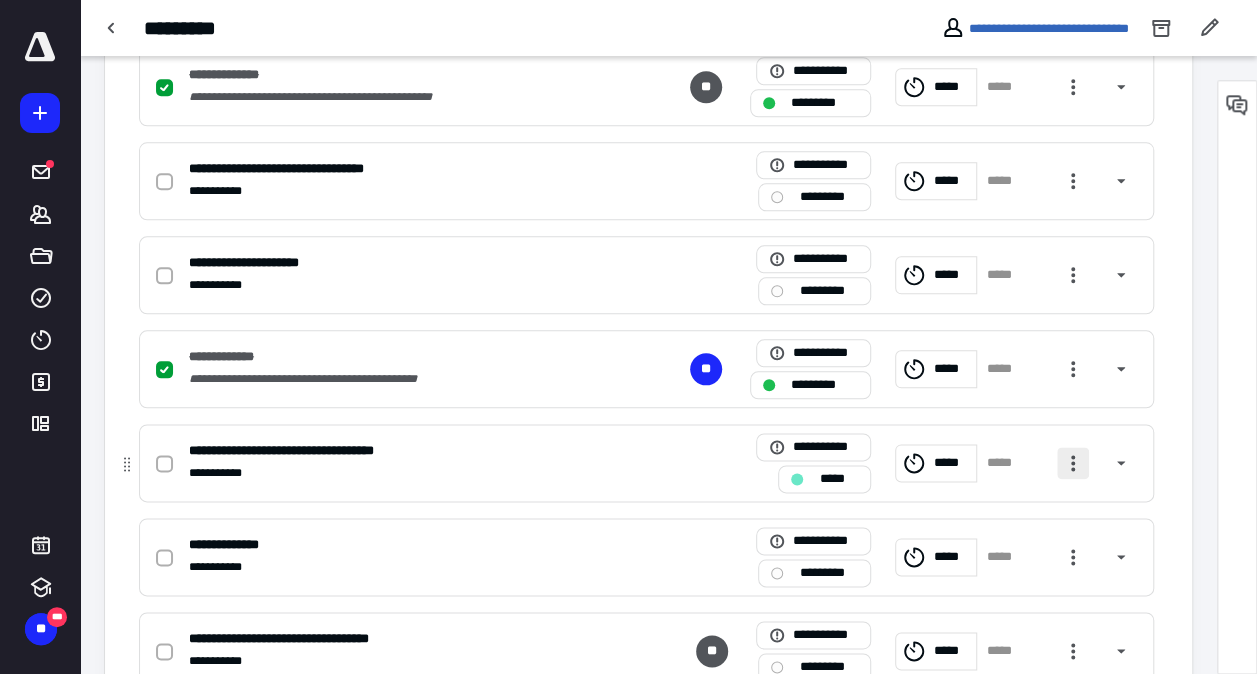 click at bounding box center [1073, 463] 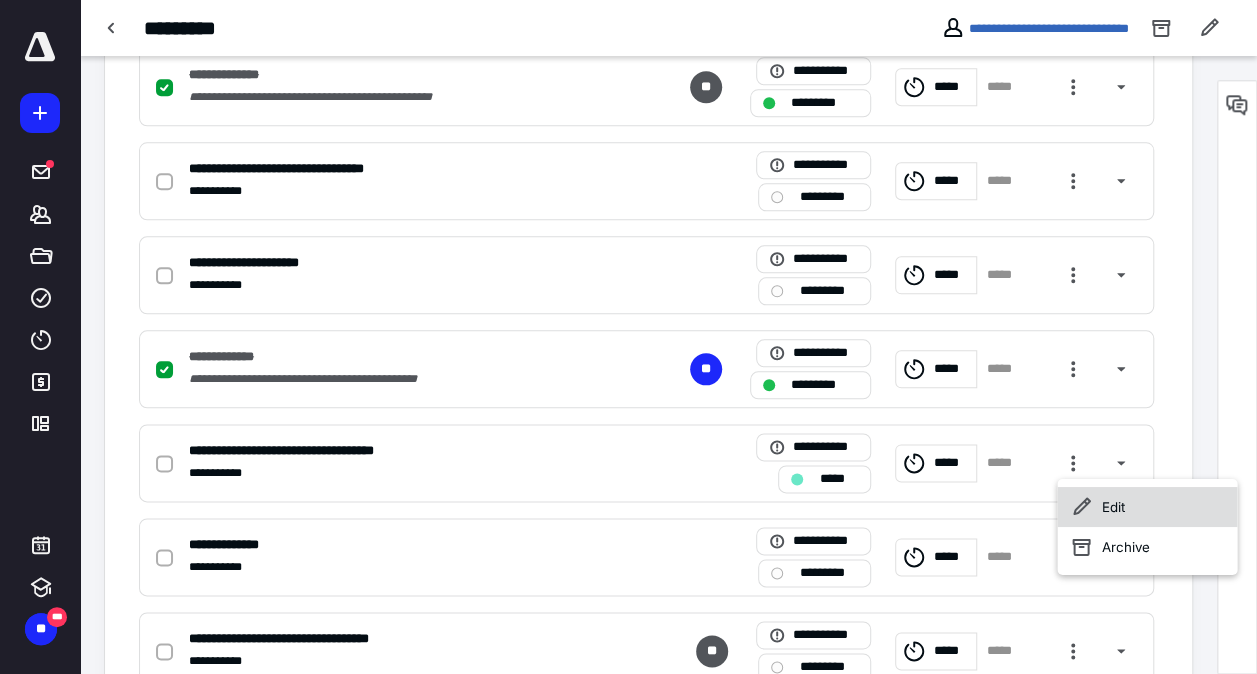 click on "Edit" at bounding box center (1147, 507) 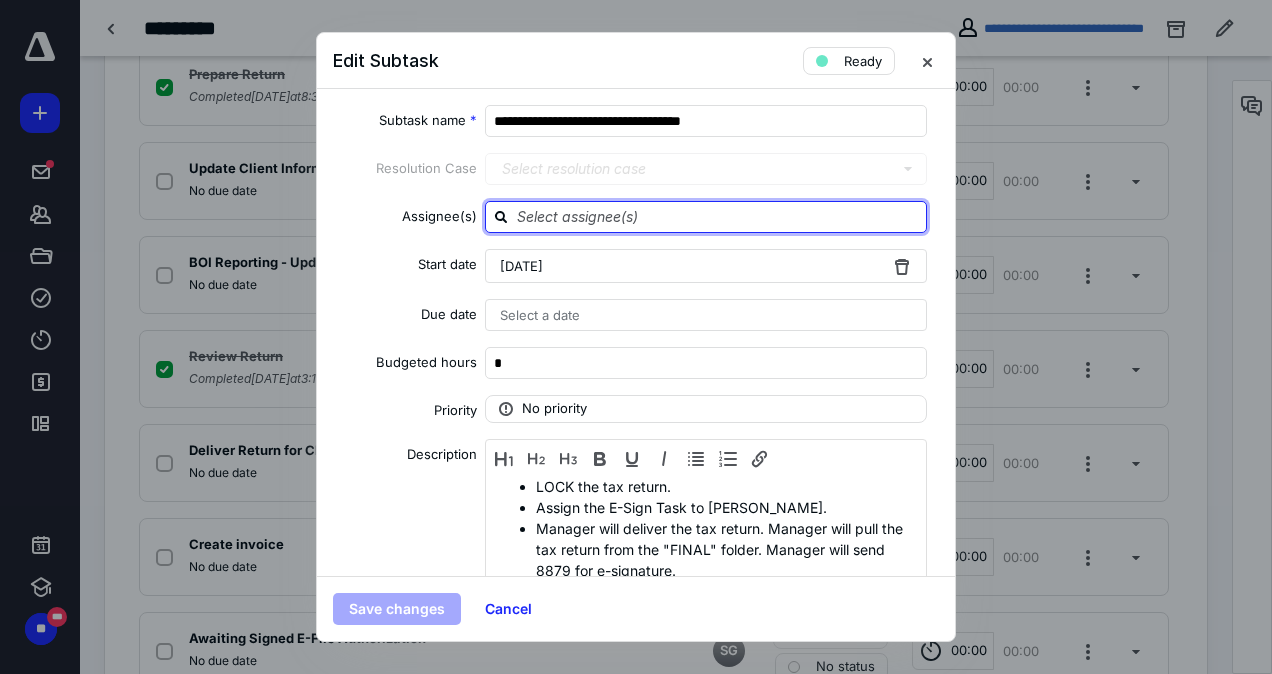 click at bounding box center [718, 216] 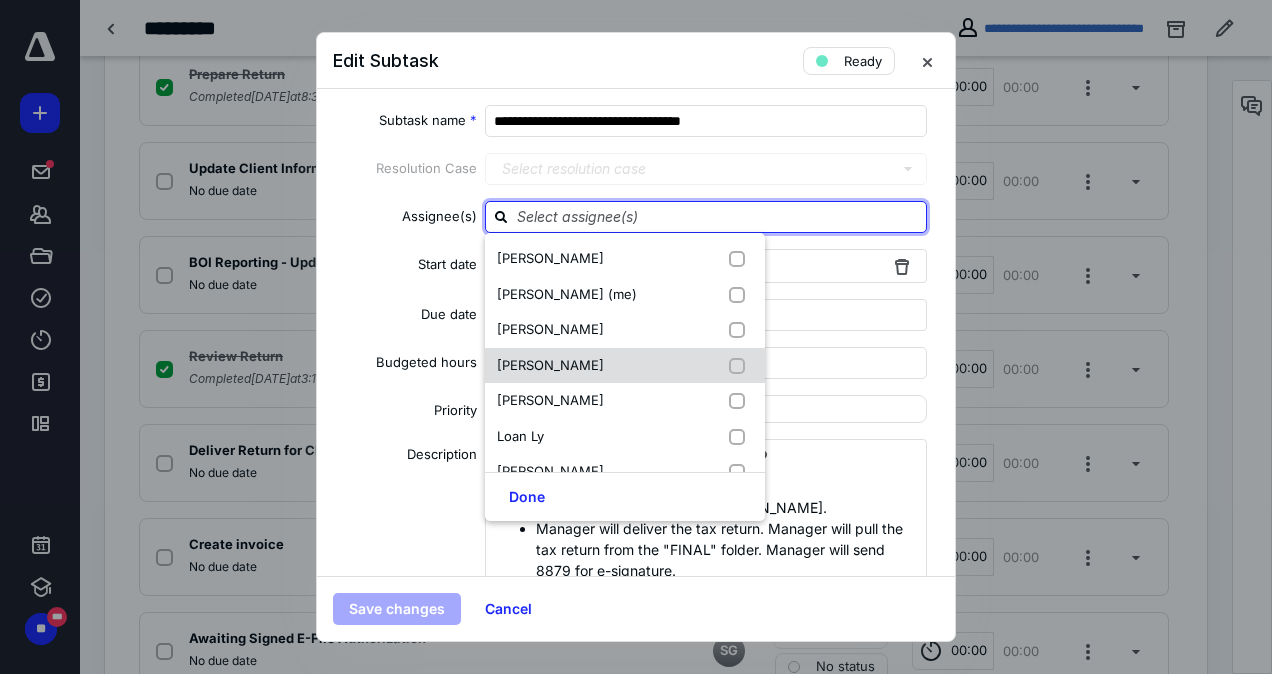 click on "Julin Tseng" at bounding box center (554, 366) 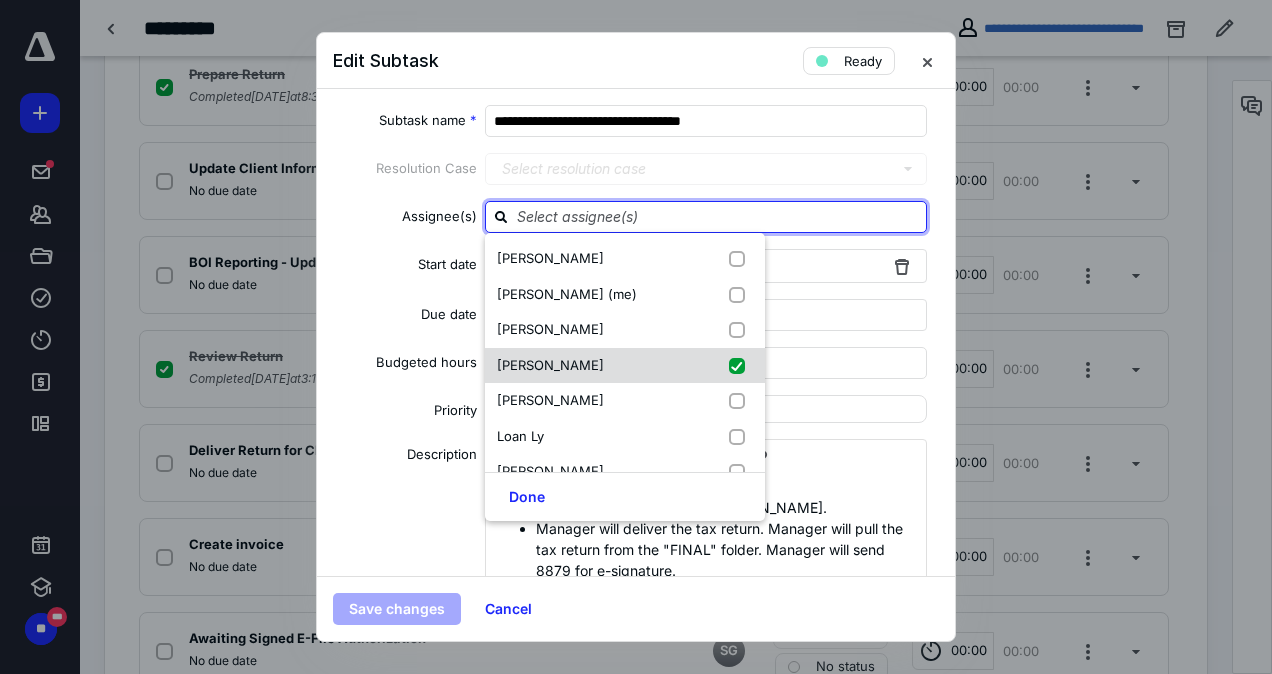 checkbox on "true" 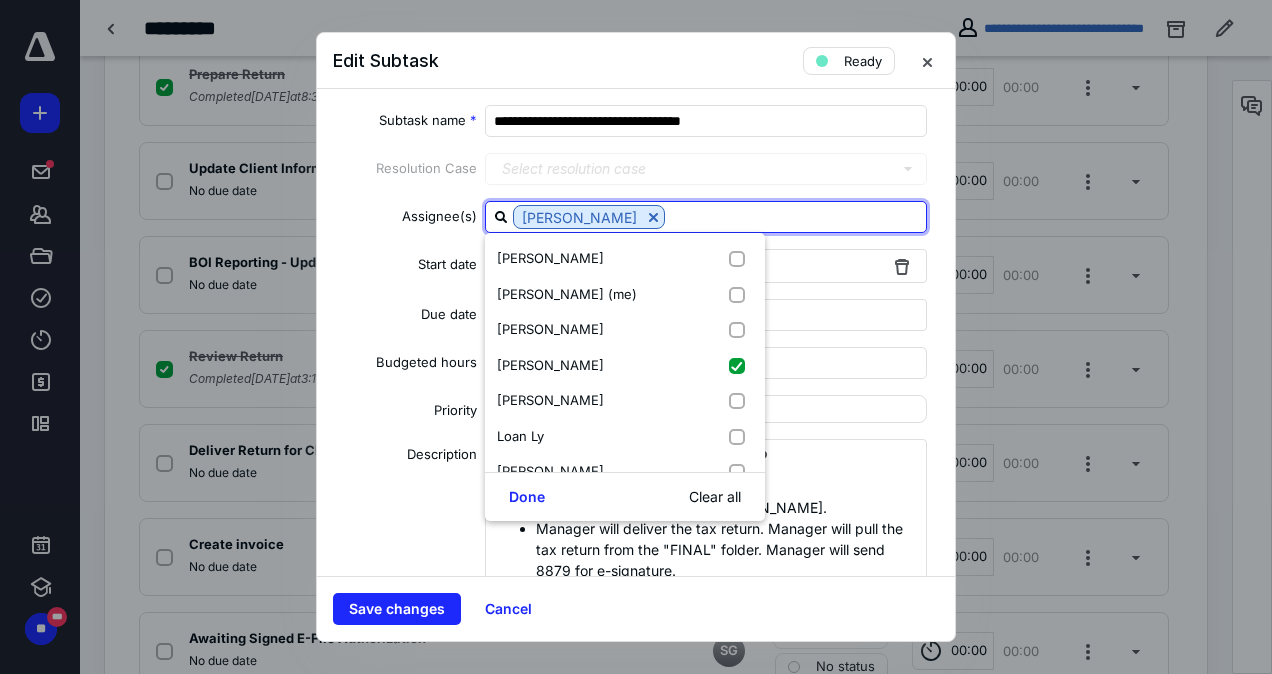click on "Description" at bounding box center [405, 516] 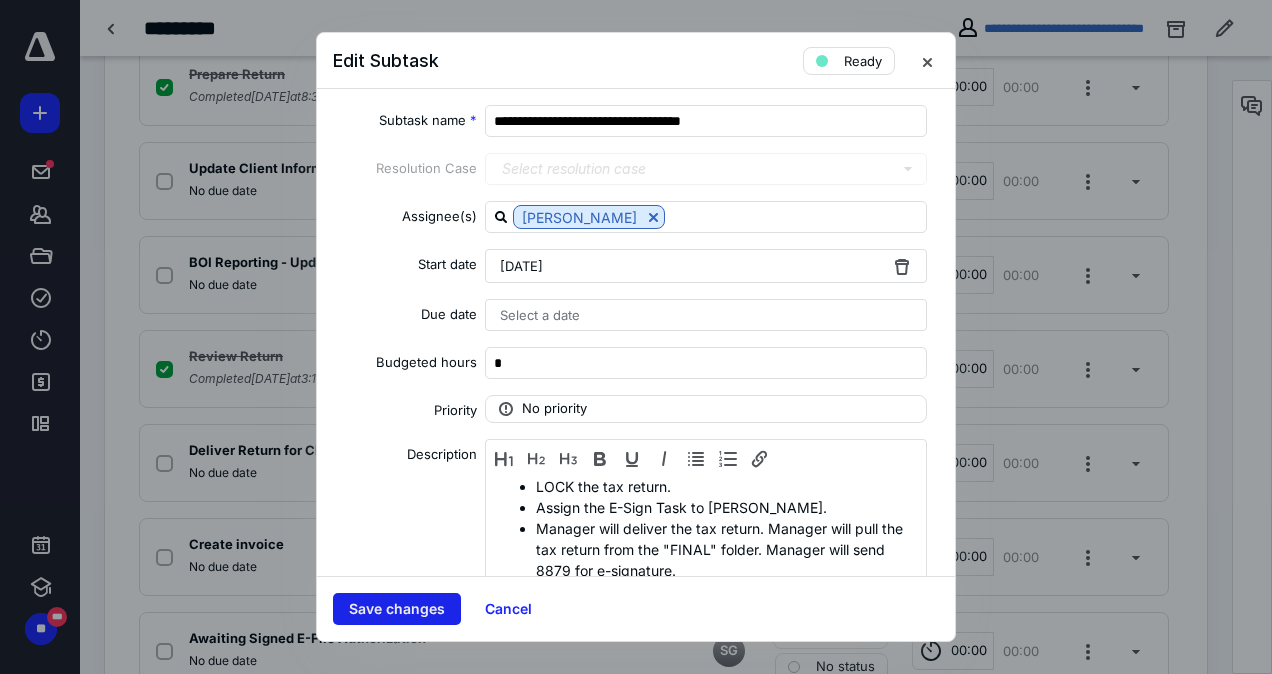 click on "Save changes" at bounding box center [397, 609] 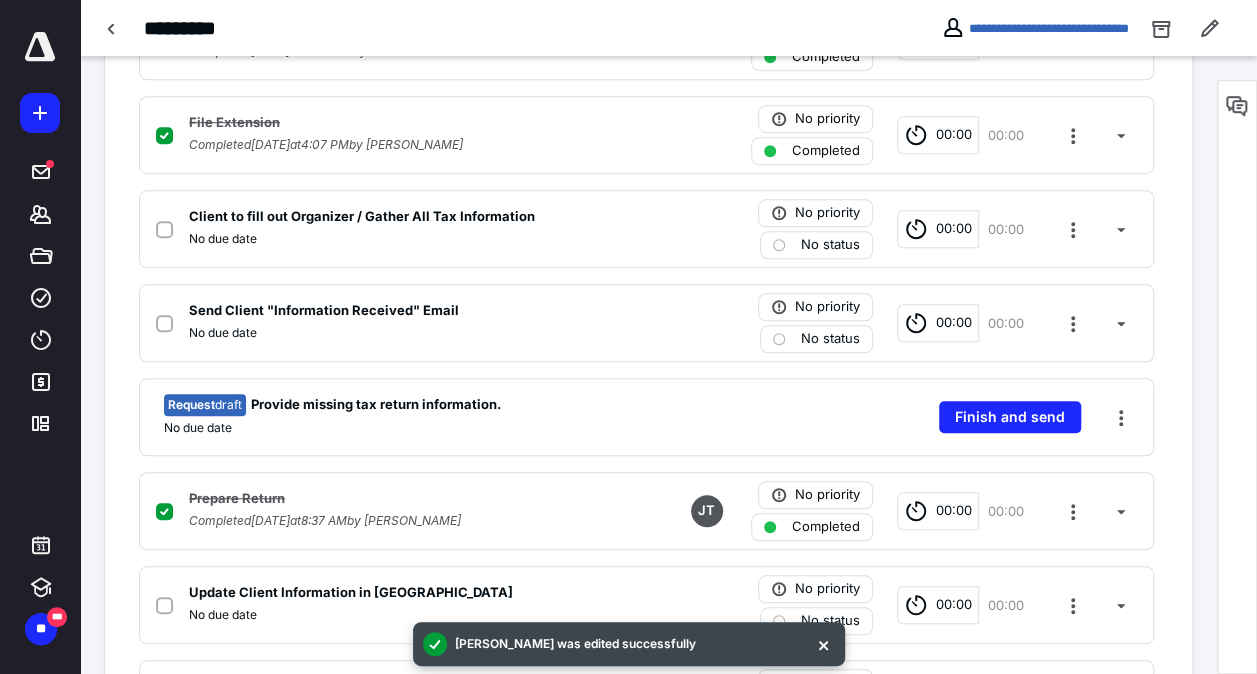 scroll, scrollTop: 300, scrollLeft: 0, axis: vertical 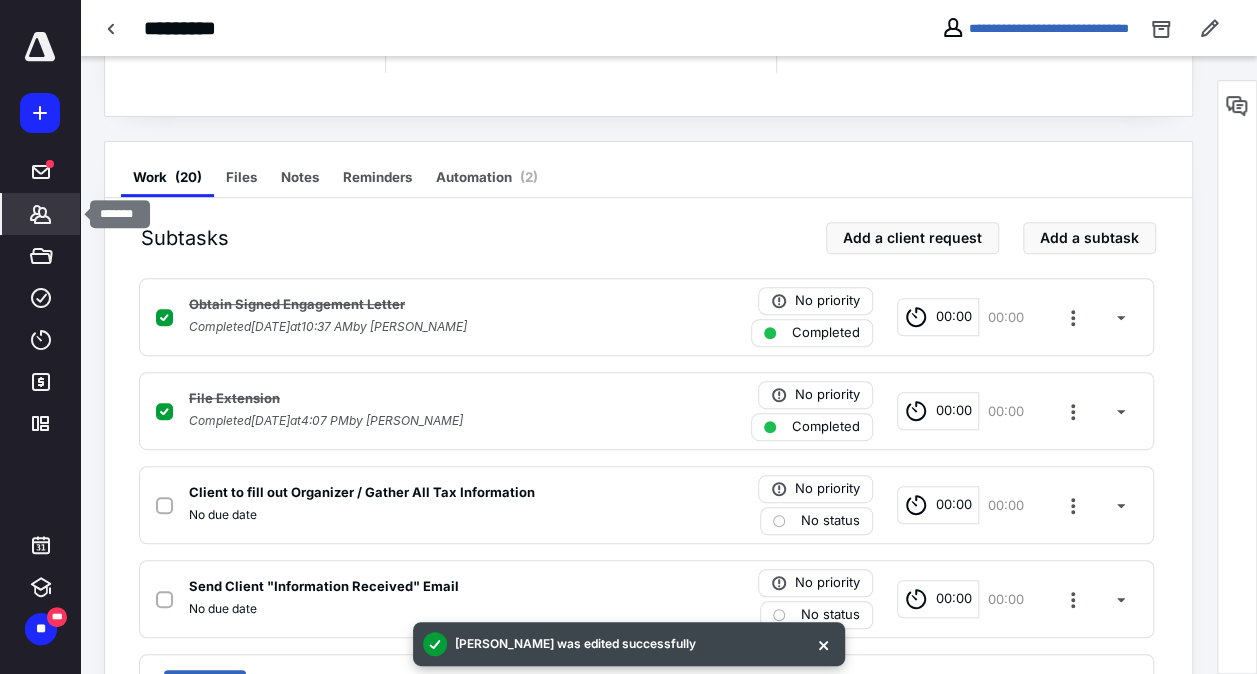 click 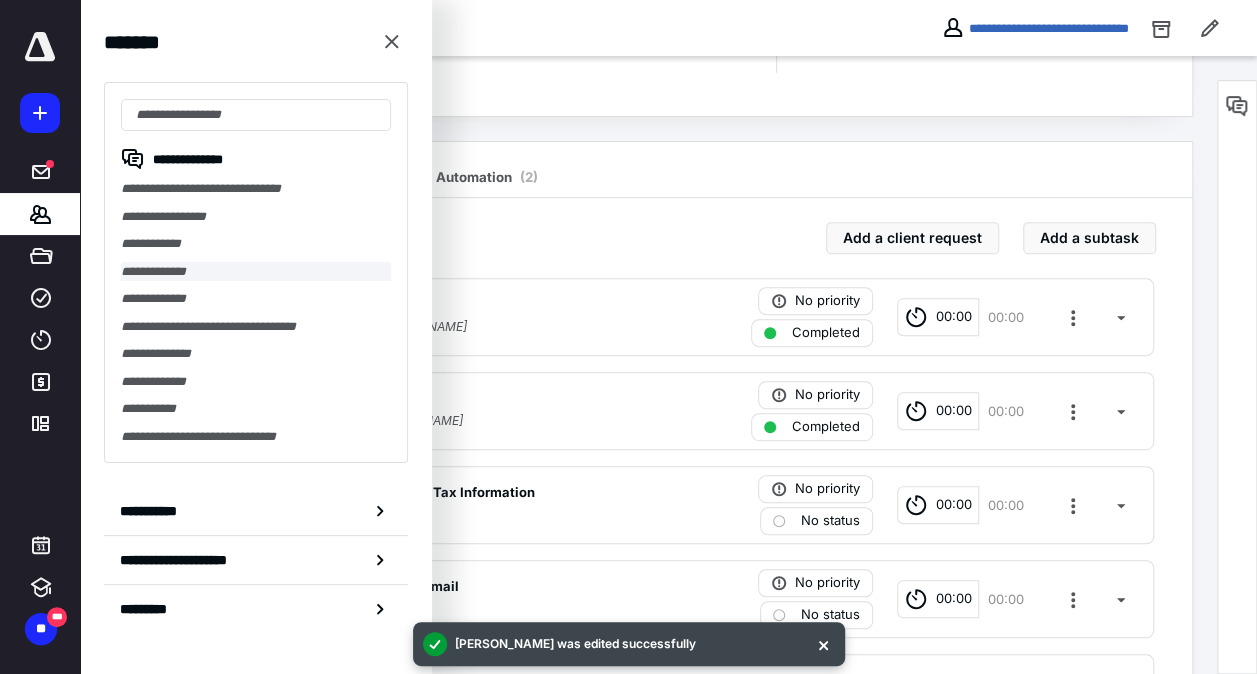 click on "**********" at bounding box center (256, 272) 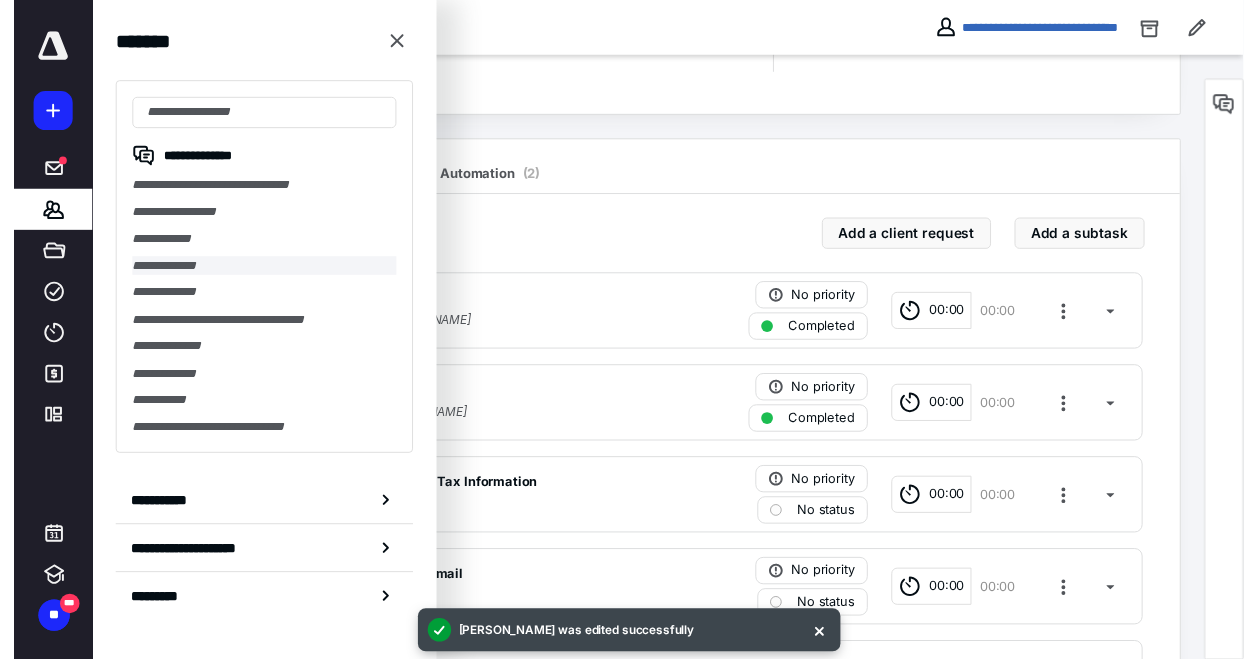 scroll, scrollTop: 0, scrollLeft: 0, axis: both 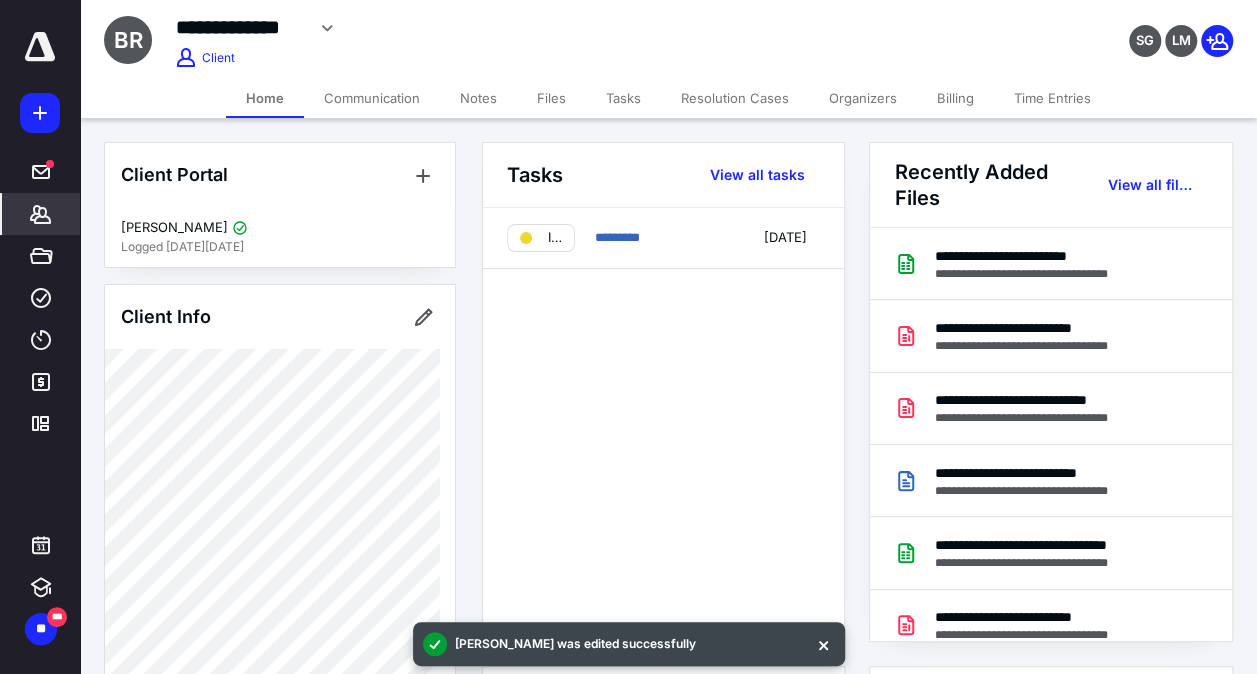 click on "Tasks" at bounding box center [623, 98] 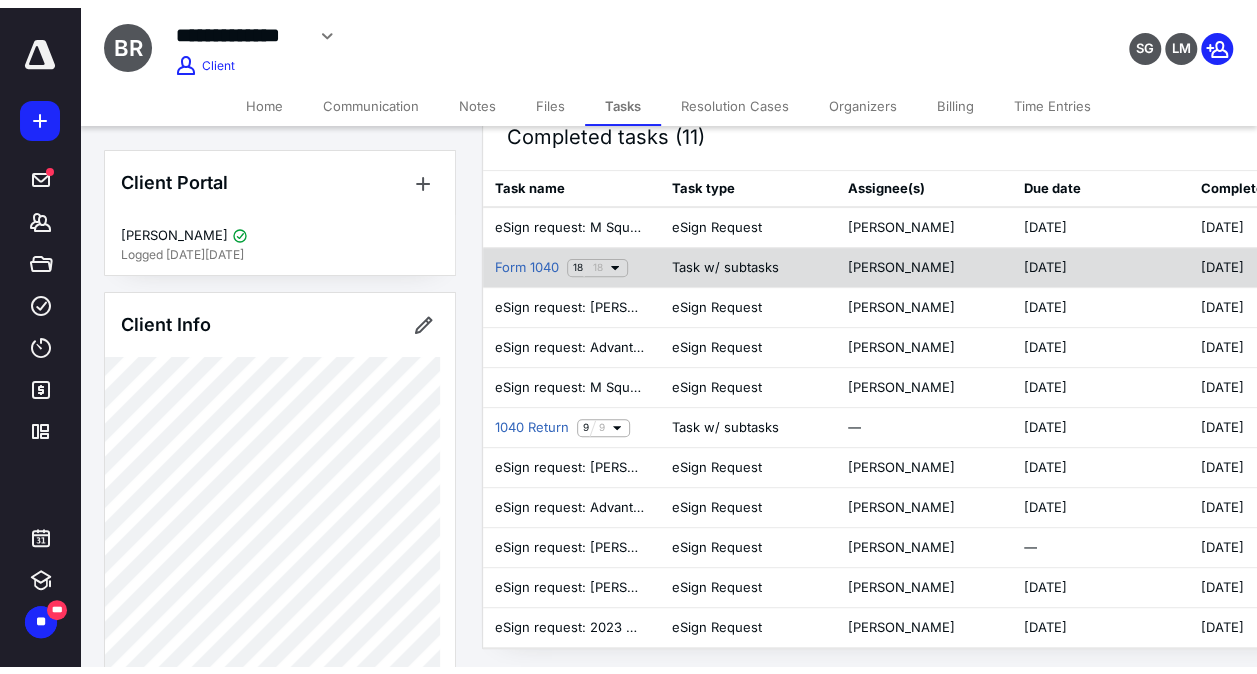 scroll, scrollTop: 0, scrollLeft: 0, axis: both 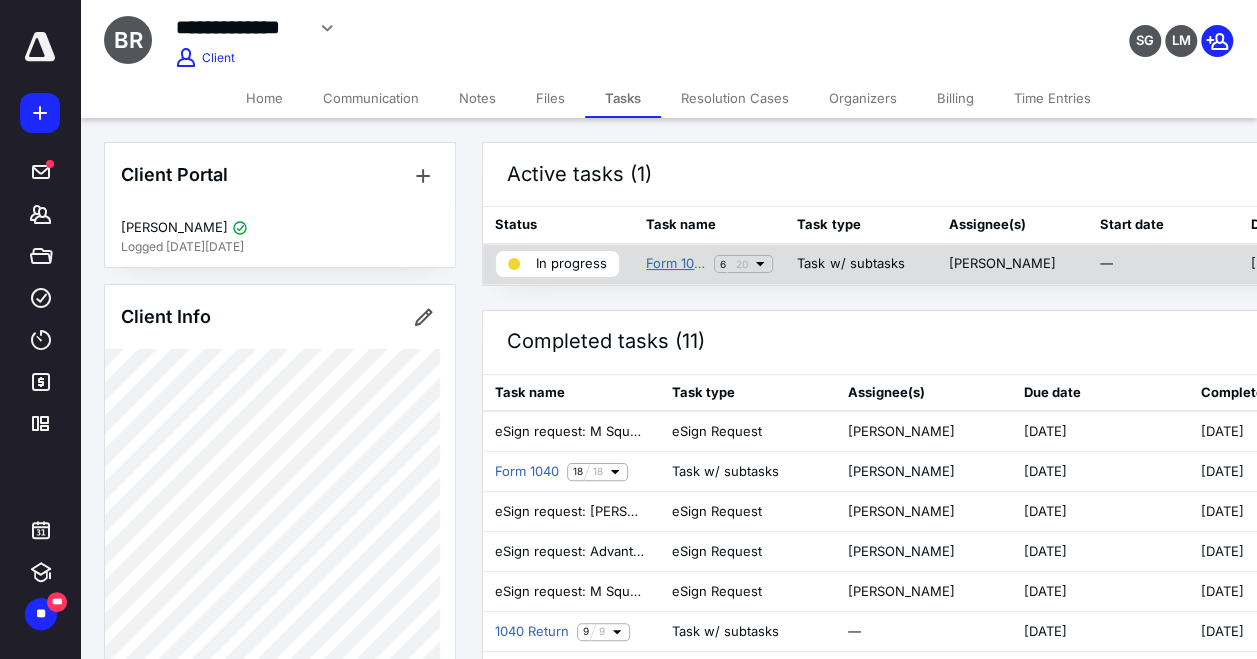 click on "Form 1040" at bounding box center (676, 264) 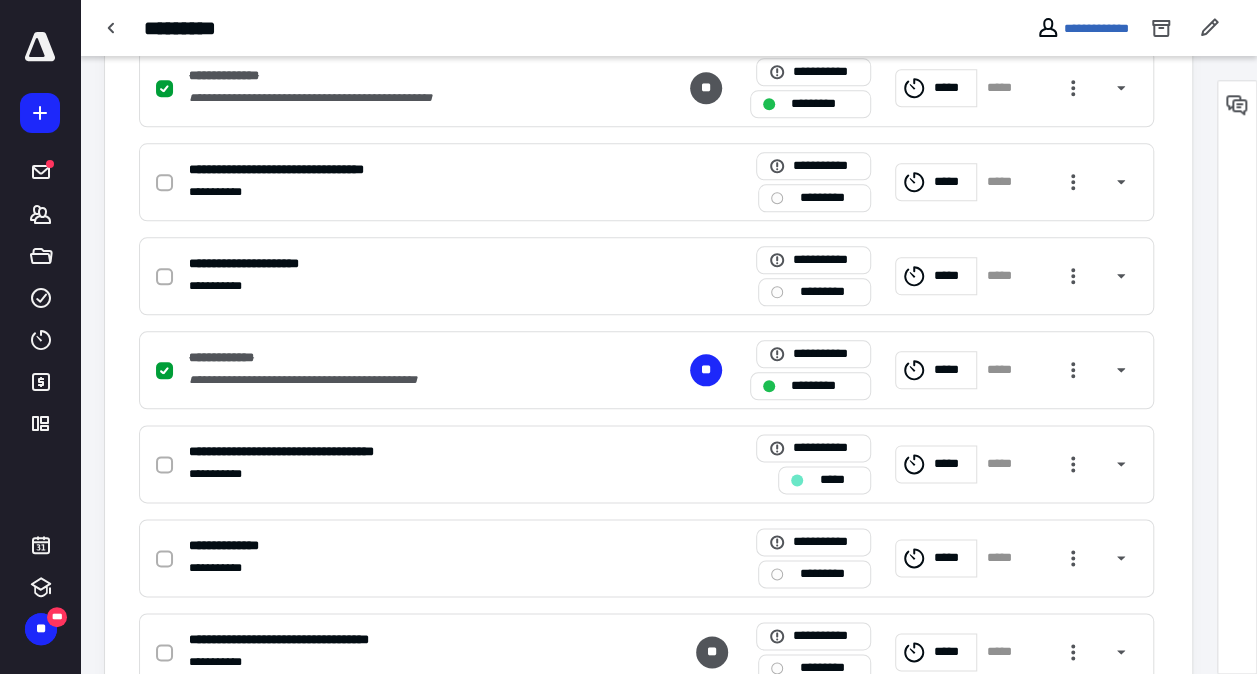 scroll, scrollTop: 1000, scrollLeft: 0, axis: vertical 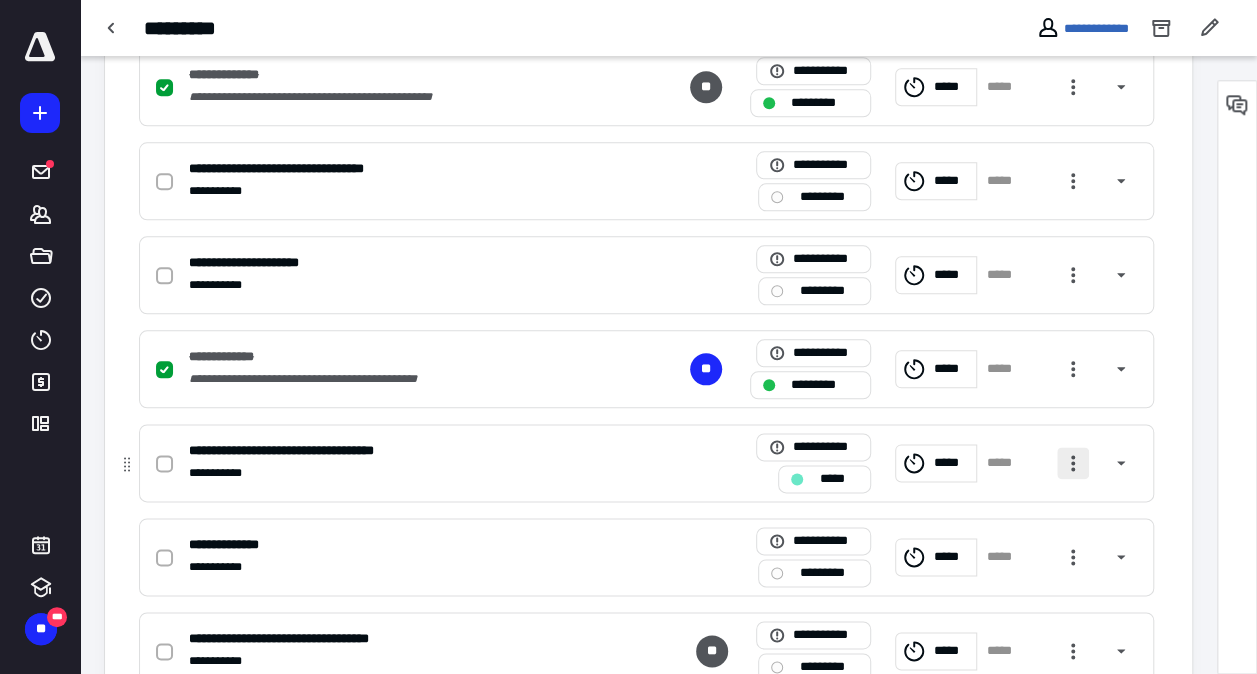 click at bounding box center (1073, 463) 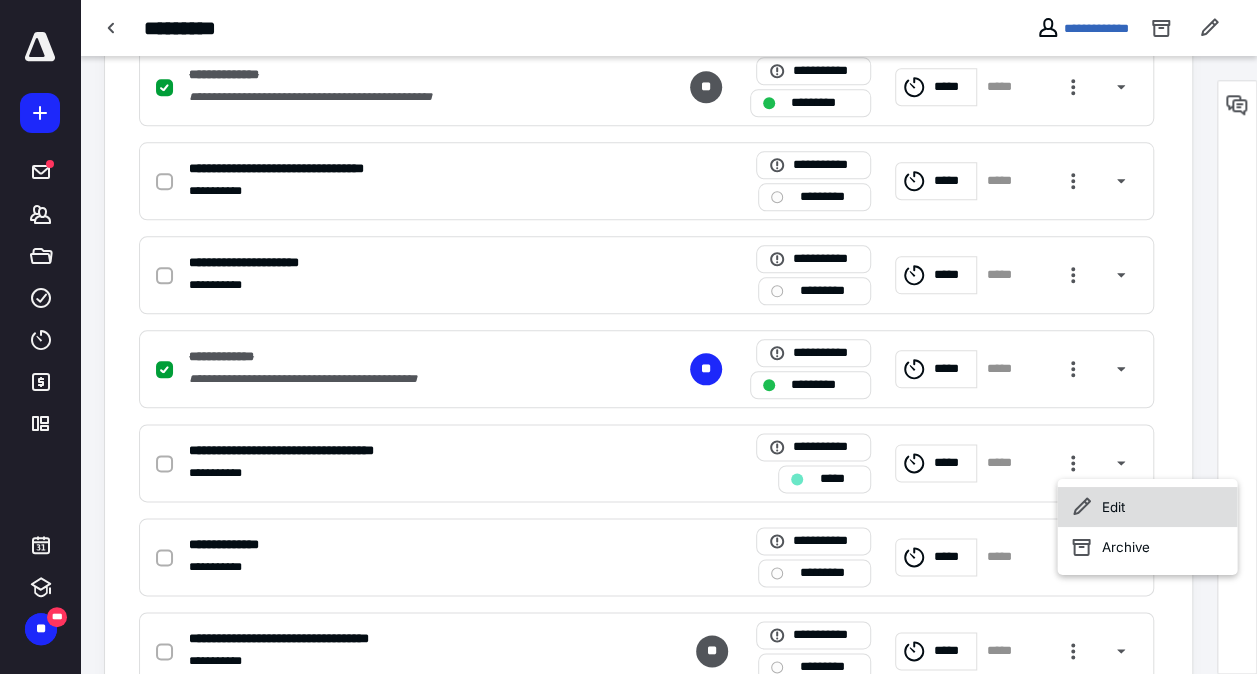 click on "Edit" at bounding box center [1147, 507] 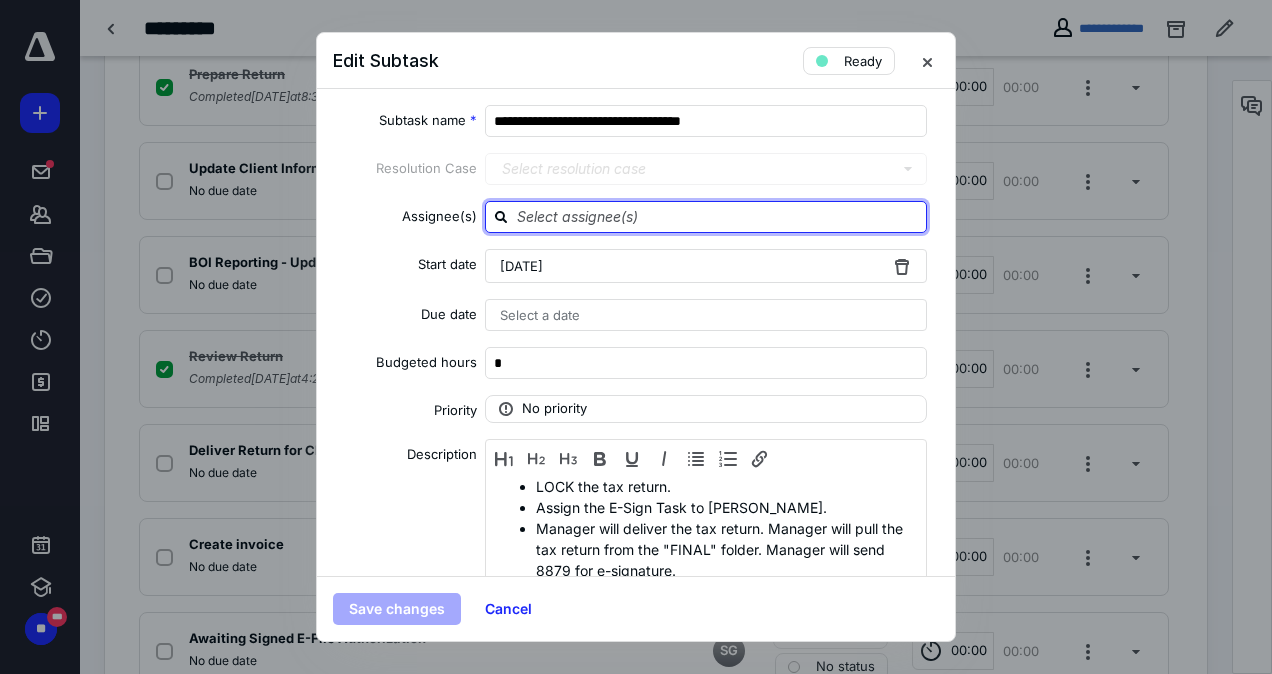 click at bounding box center [718, 216] 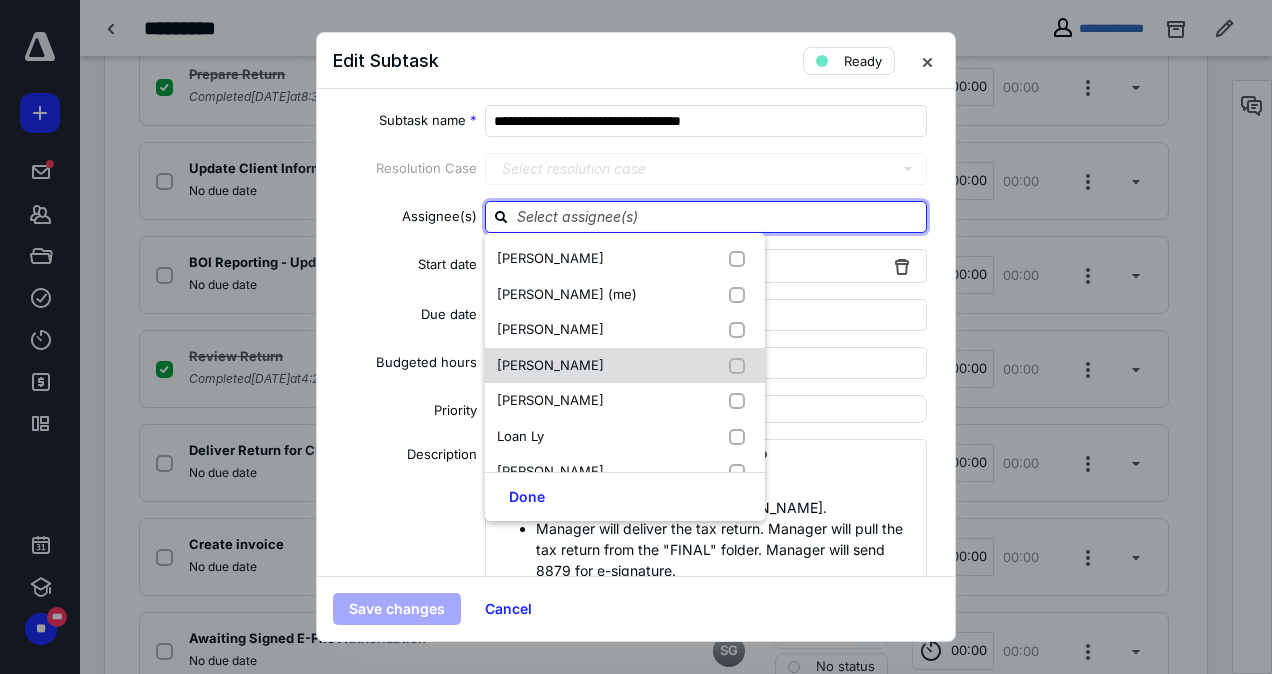click on "Julin Tseng" at bounding box center (550, 365) 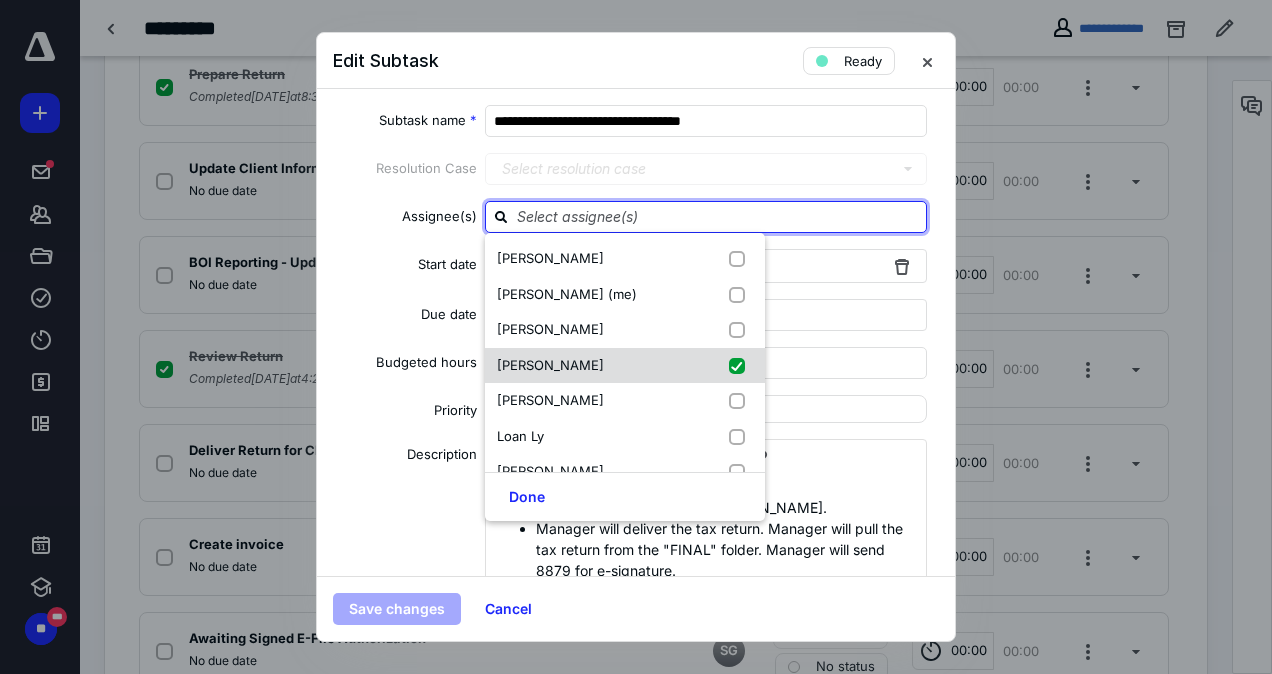 checkbox on "true" 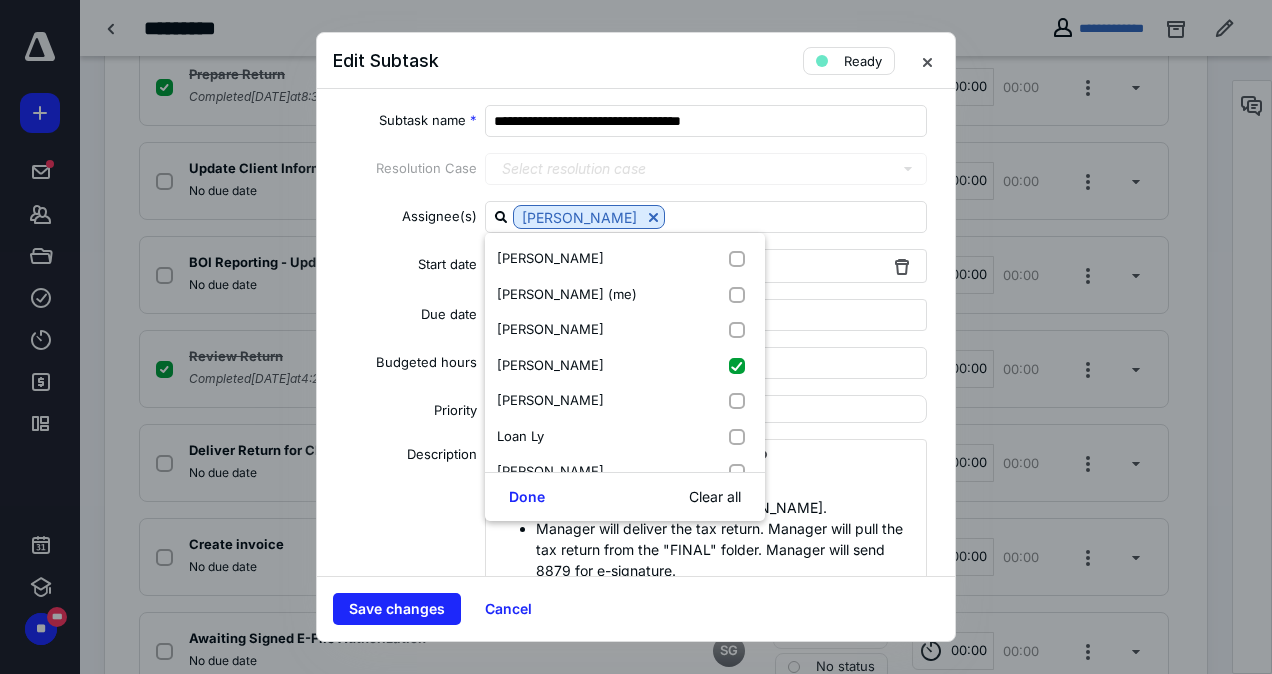 click on "Description" at bounding box center [405, 516] 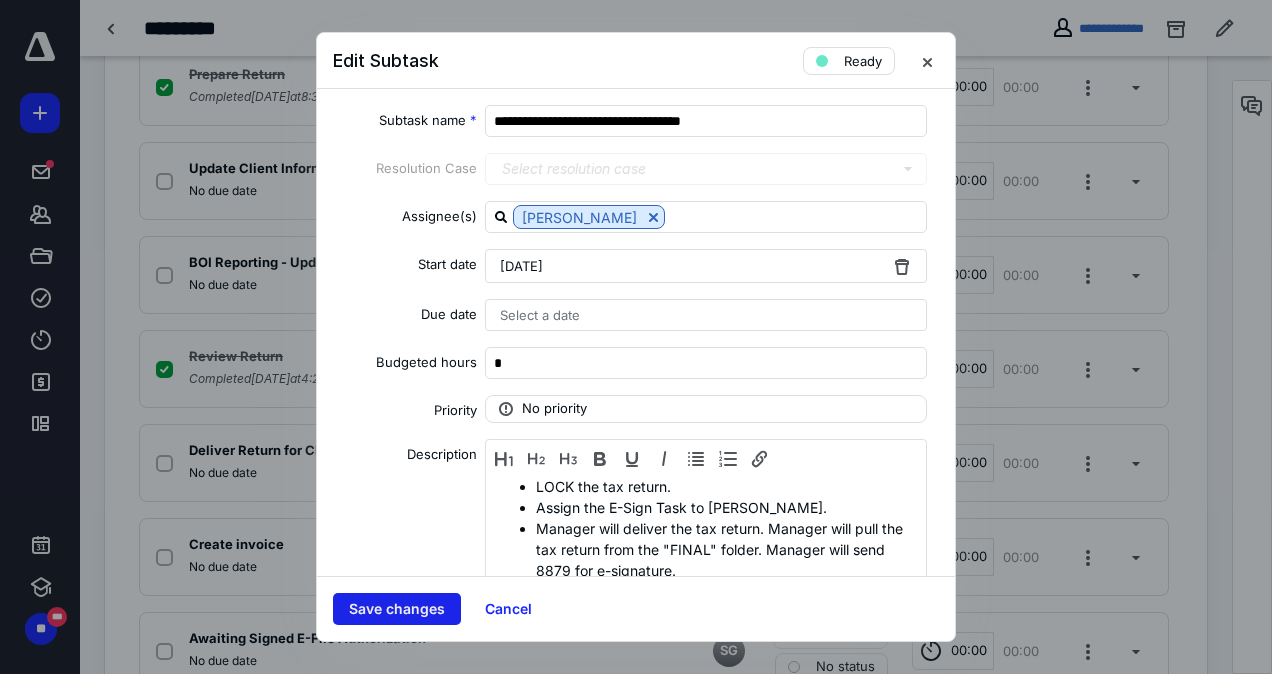 click on "Save changes" at bounding box center (397, 609) 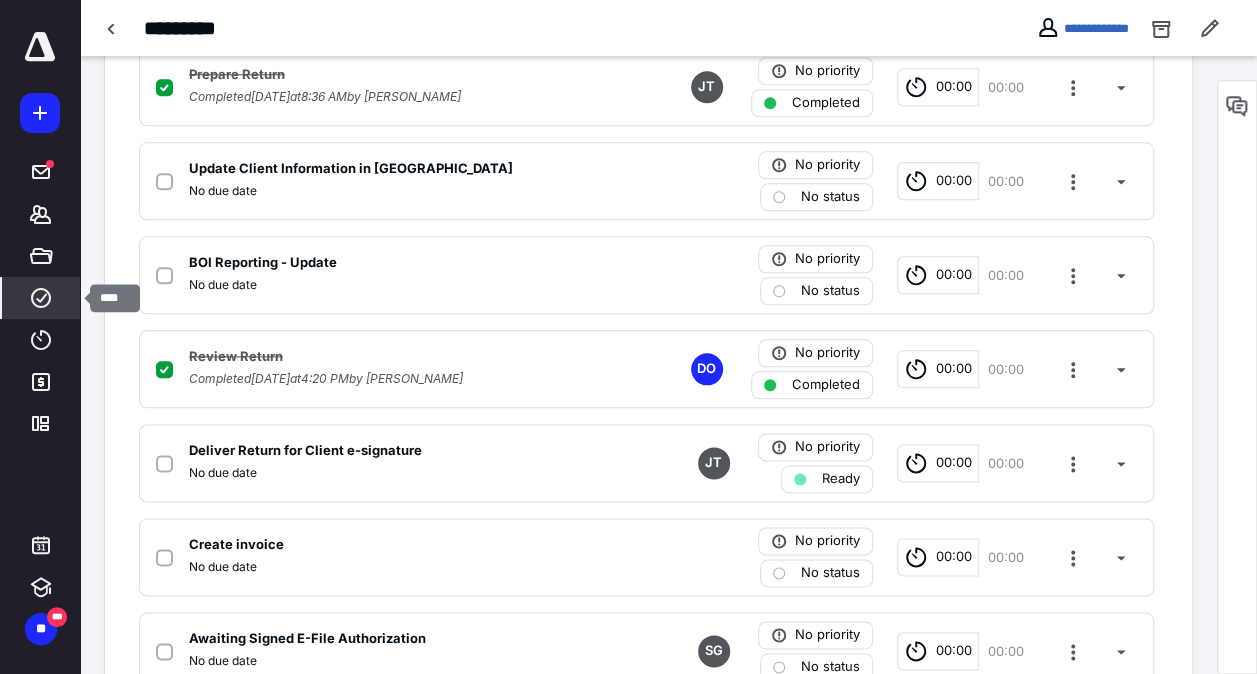 click 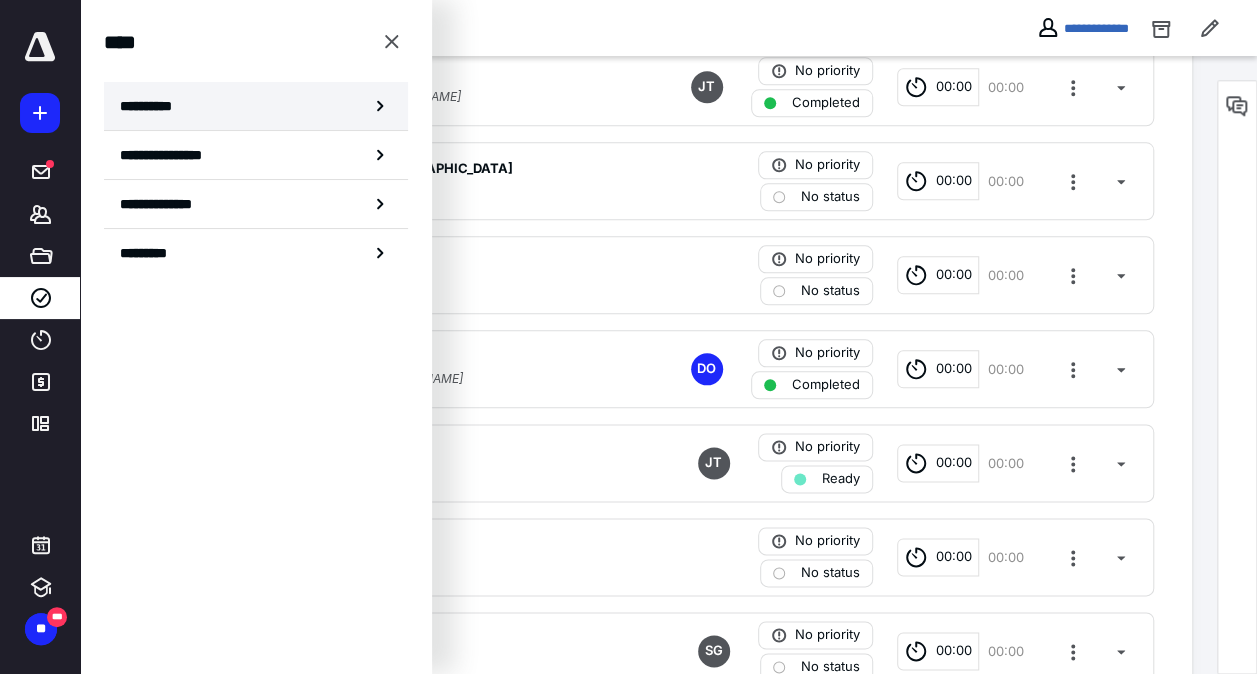 click on "**********" at bounding box center (256, 106) 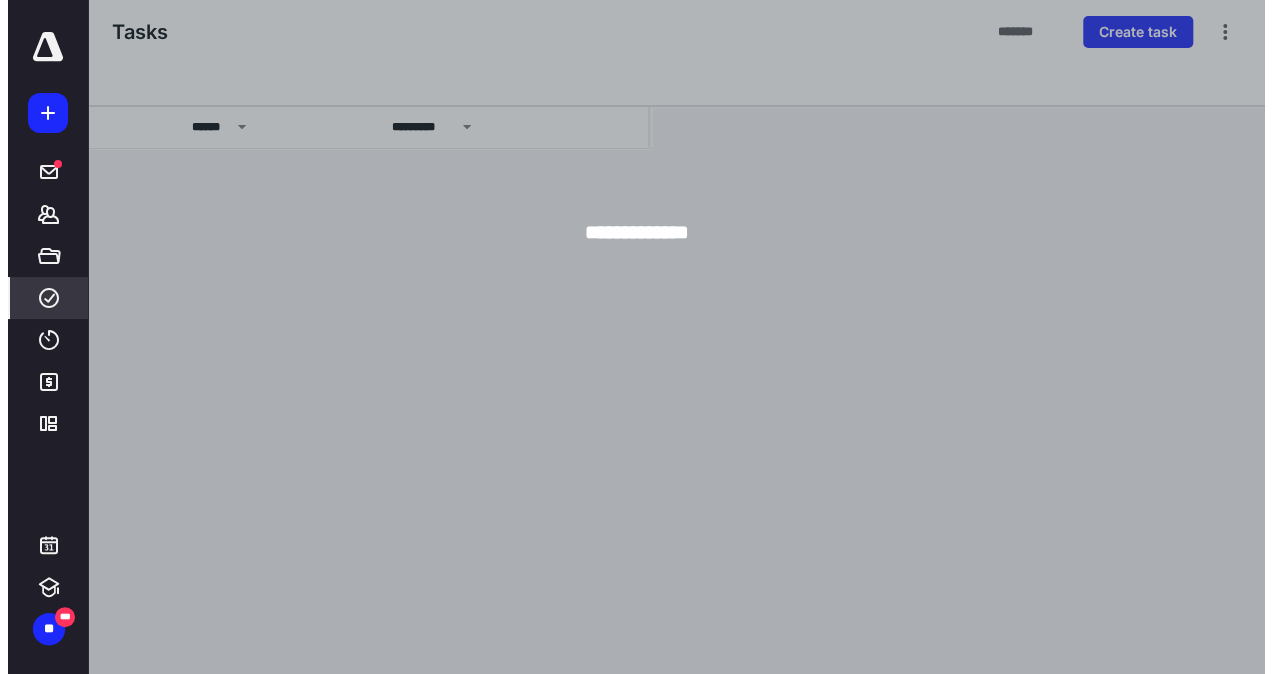scroll, scrollTop: 0, scrollLeft: 0, axis: both 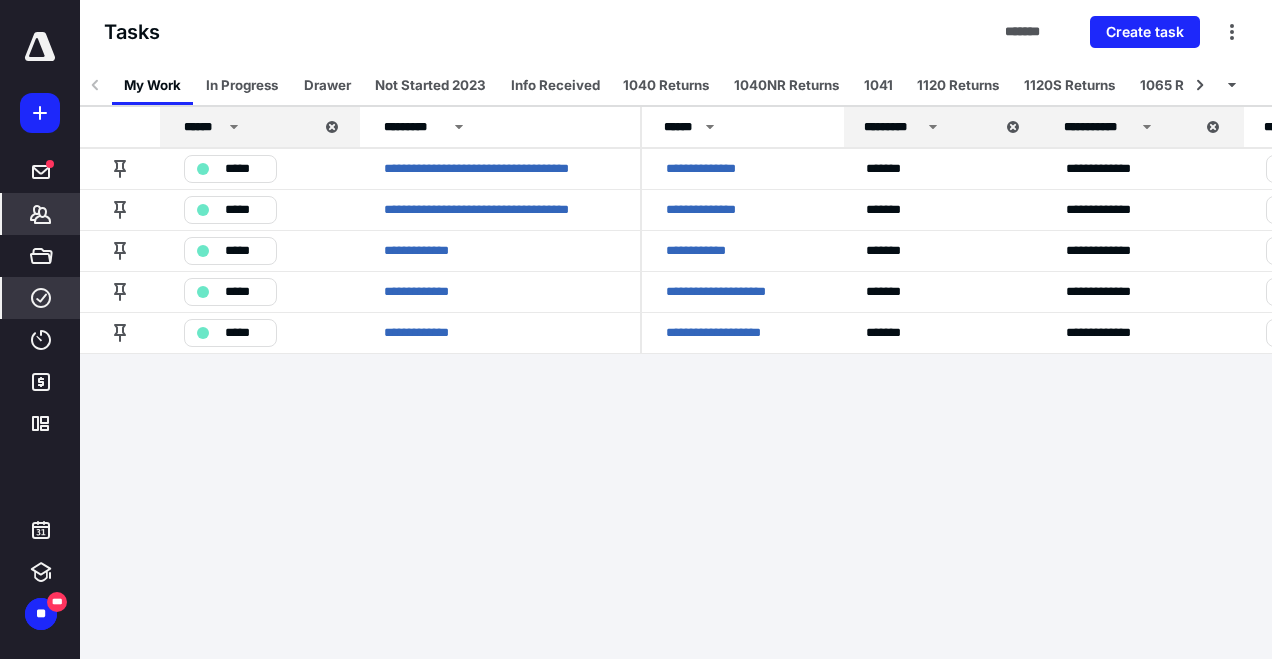 click 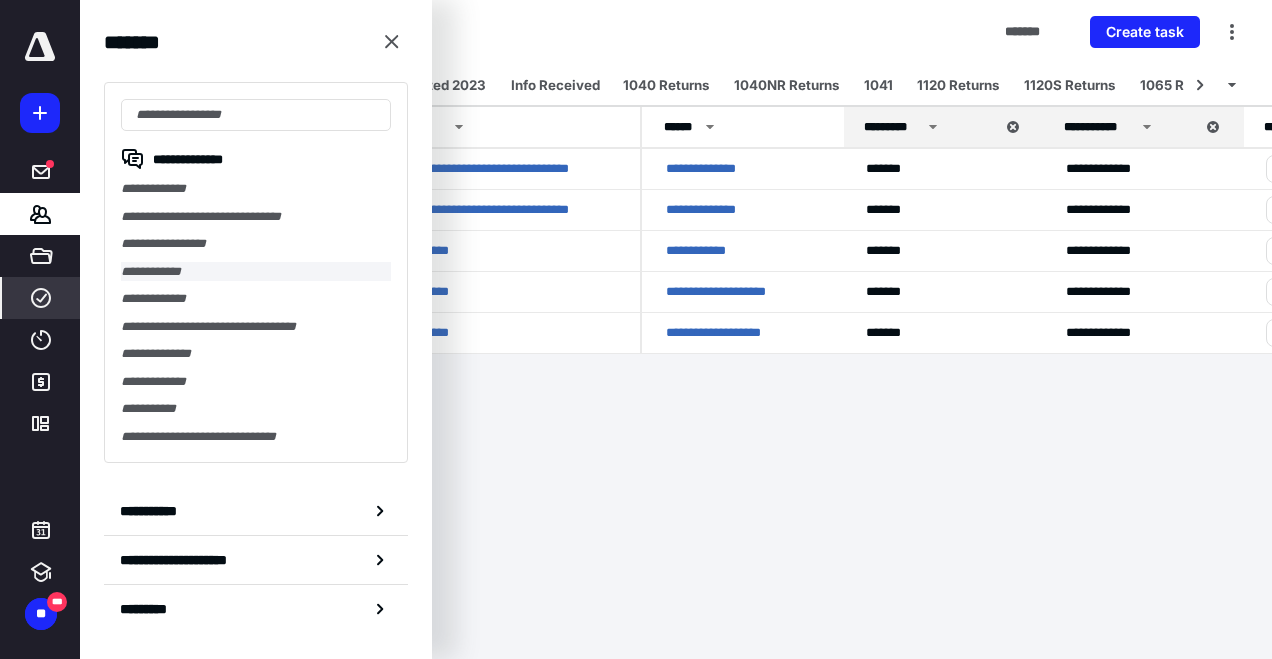 click on "**********" at bounding box center (256, 272) 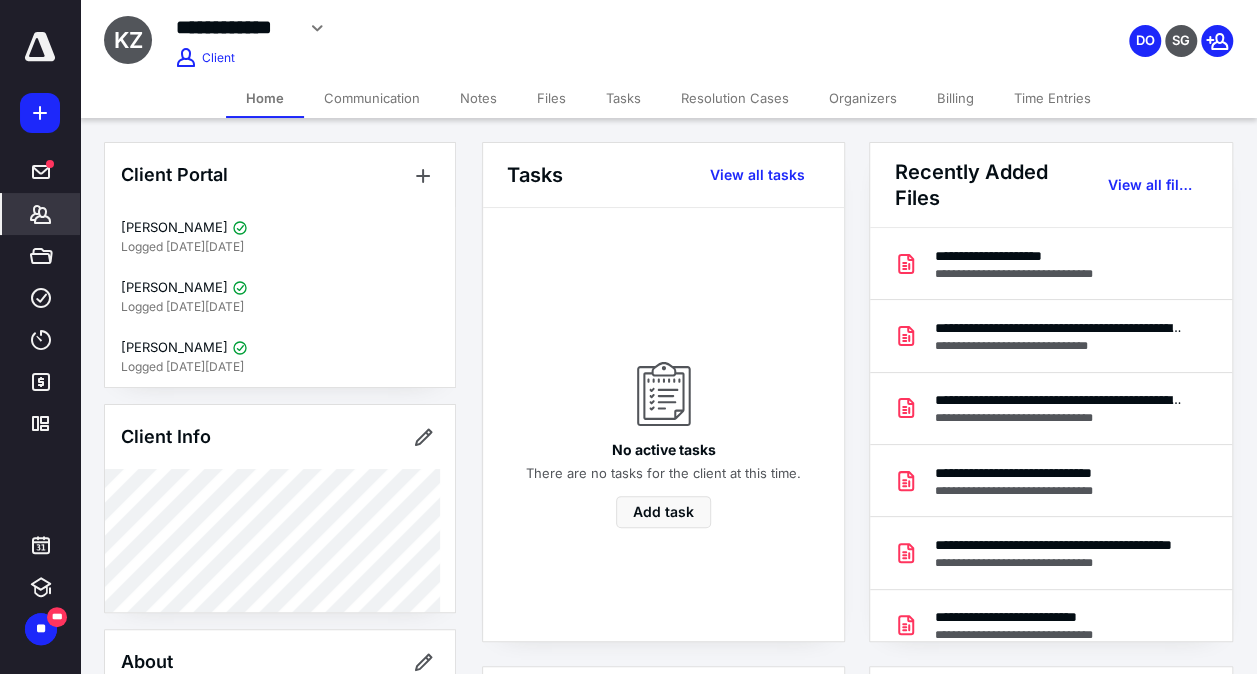 click on "Files" at bounding box center (551, 98) 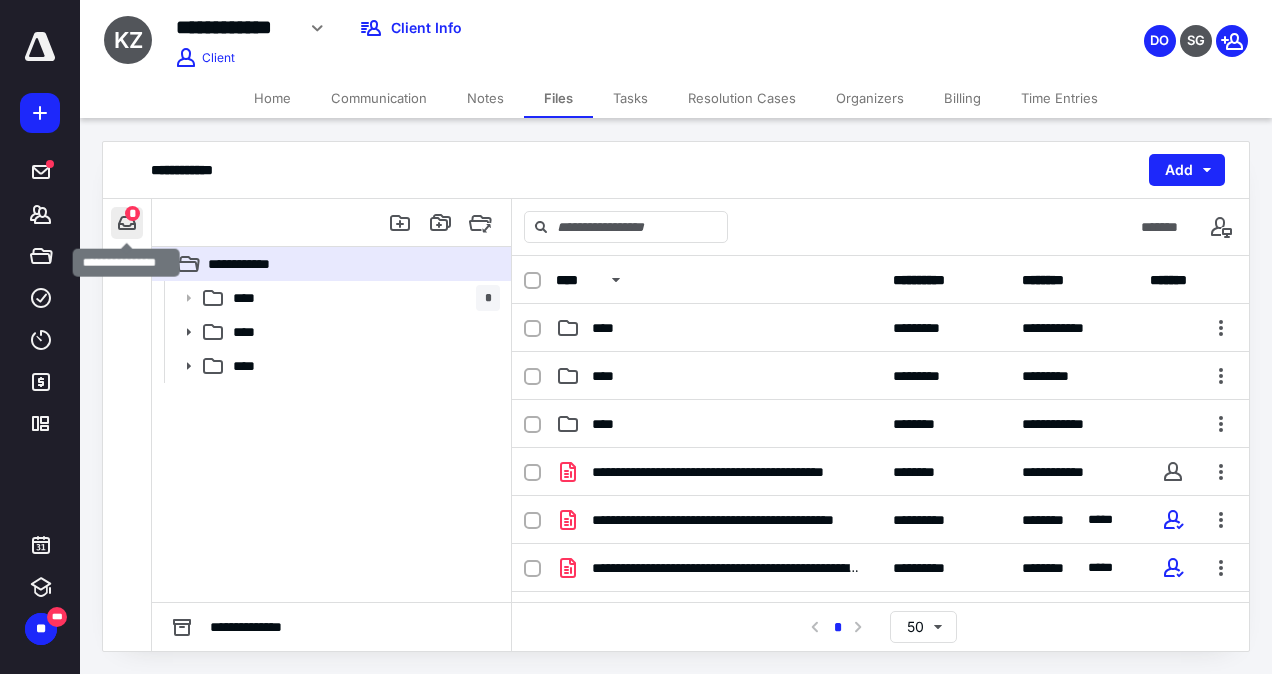click at bounding box center [127, 223] 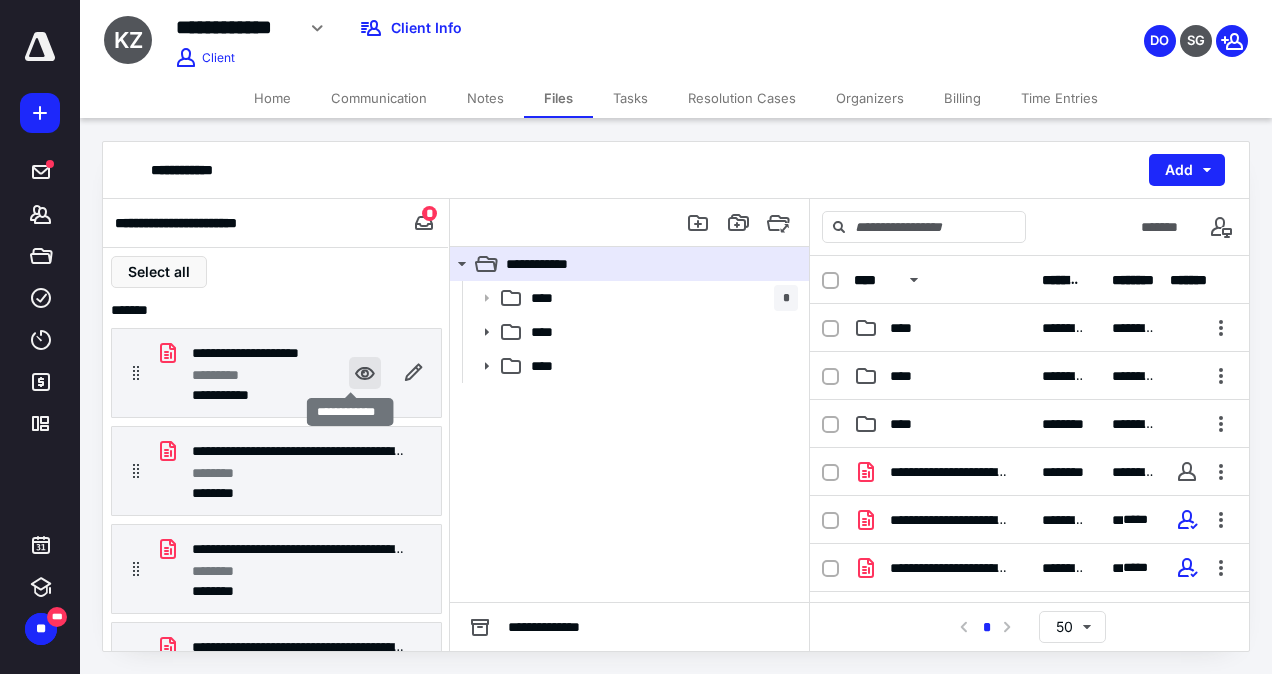 click at bounding box center [365, 373] 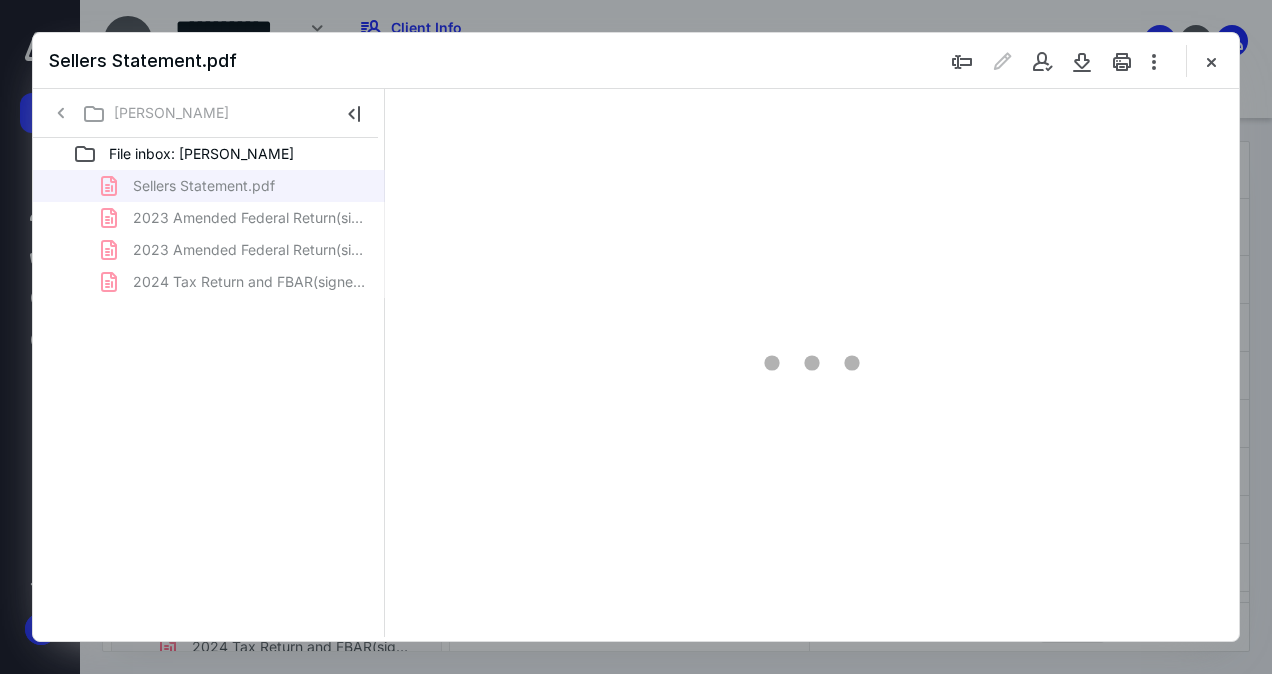 scroll, scrollTop: 0, scrollLeft: 0, axis: both 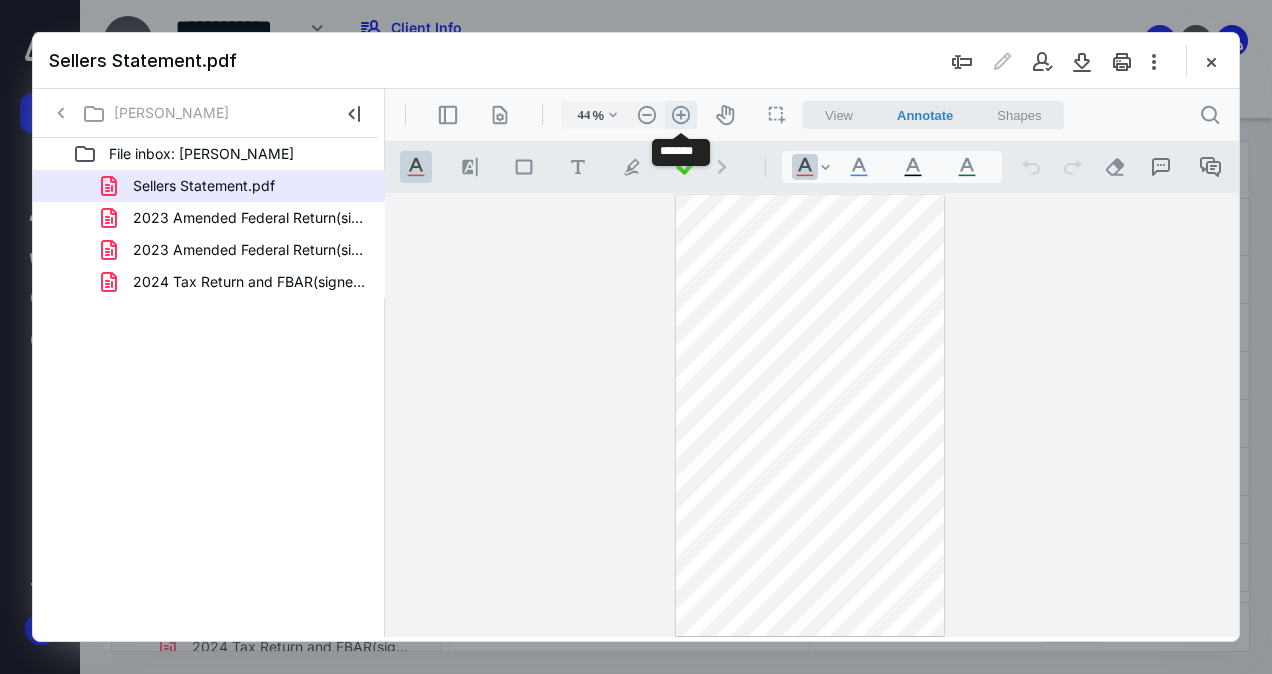 click on ".cls-1{fill:#abb0c4;} icon - header - zoom - in - line" at bounding box center [681, 115] 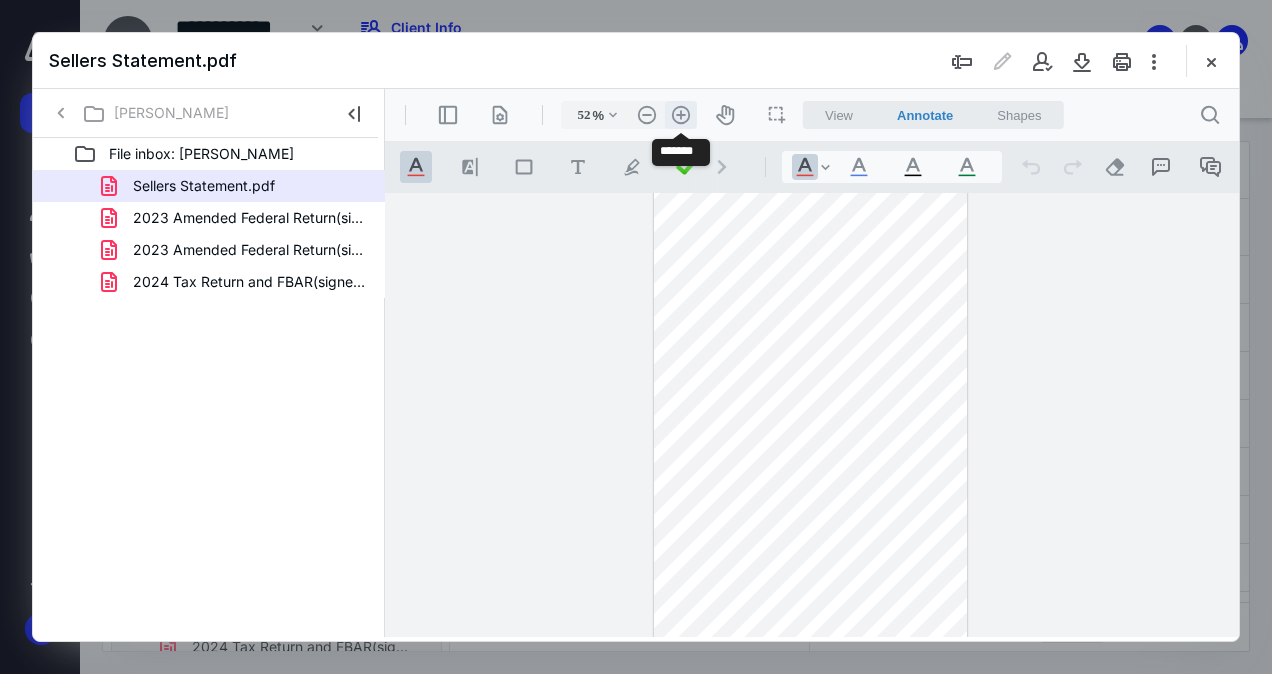 click on ".cls-1{fill:#abb0c4;} icon - header - zoom - in - line" at bounding box center (681, 115) 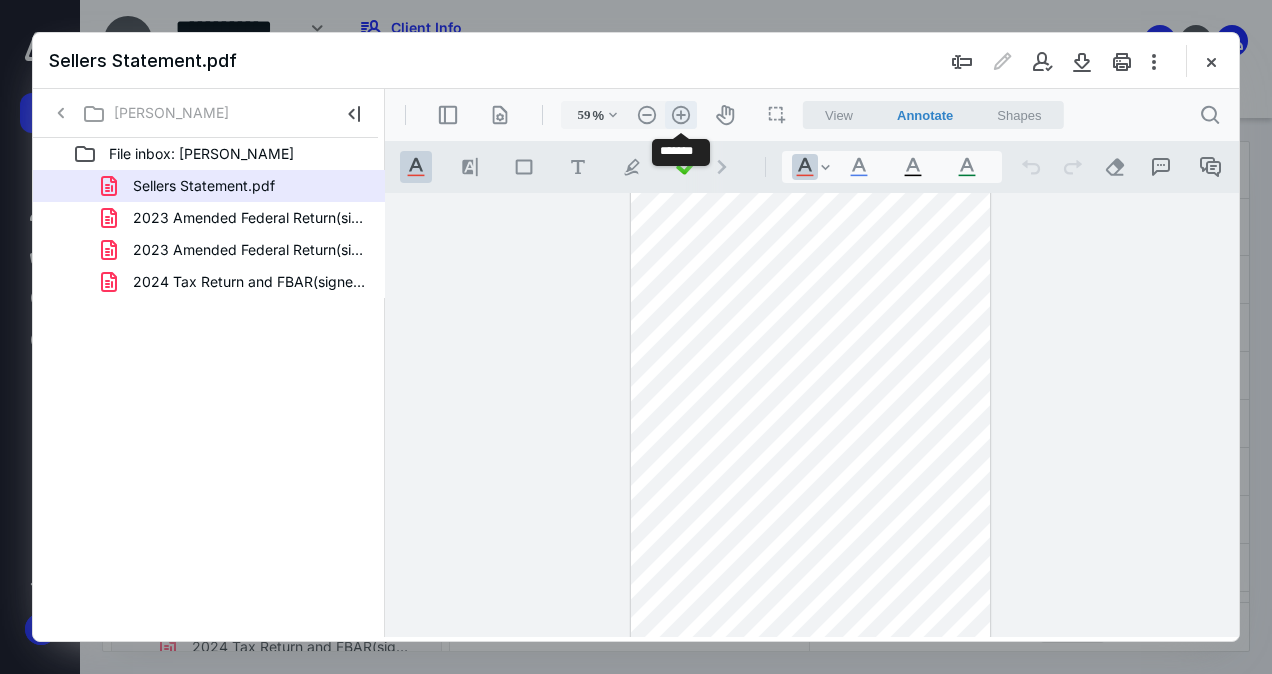 click on ".cls-1{fill:#abb0c4;} icon - header - zoom - in - line" at bounding box center (681, 115) 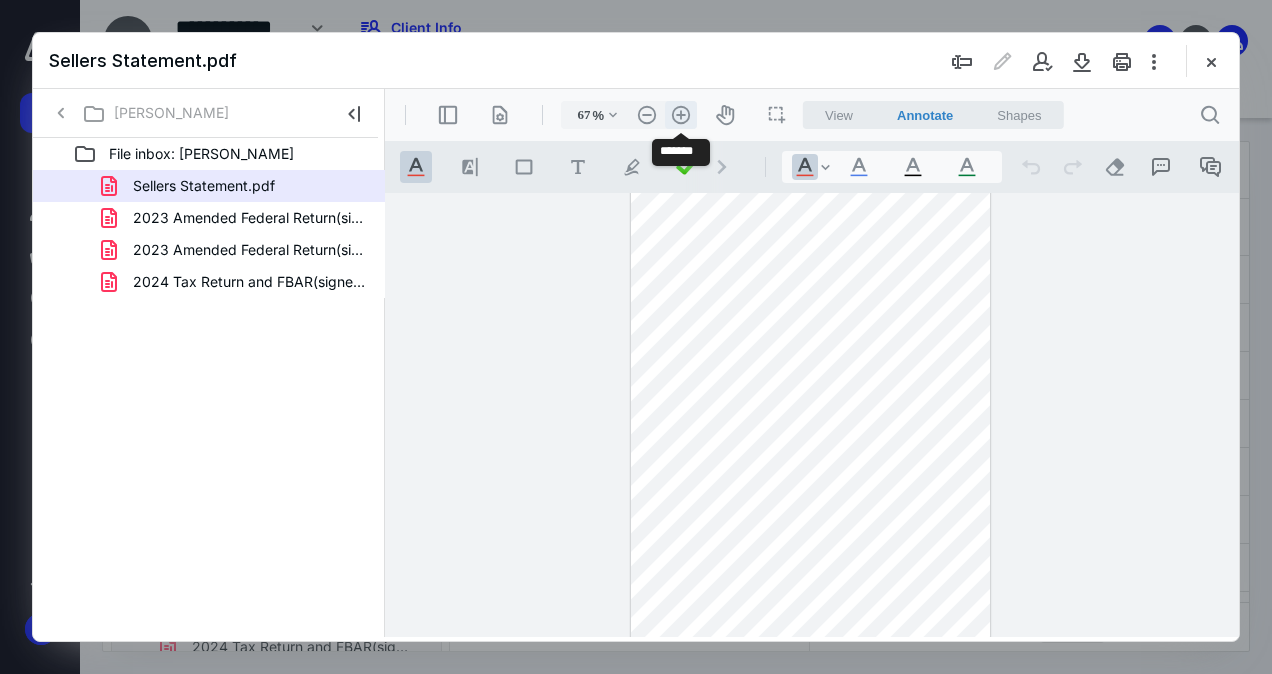 scroll, scrollTop: 88, scrollLeft: 0, axis: vertical 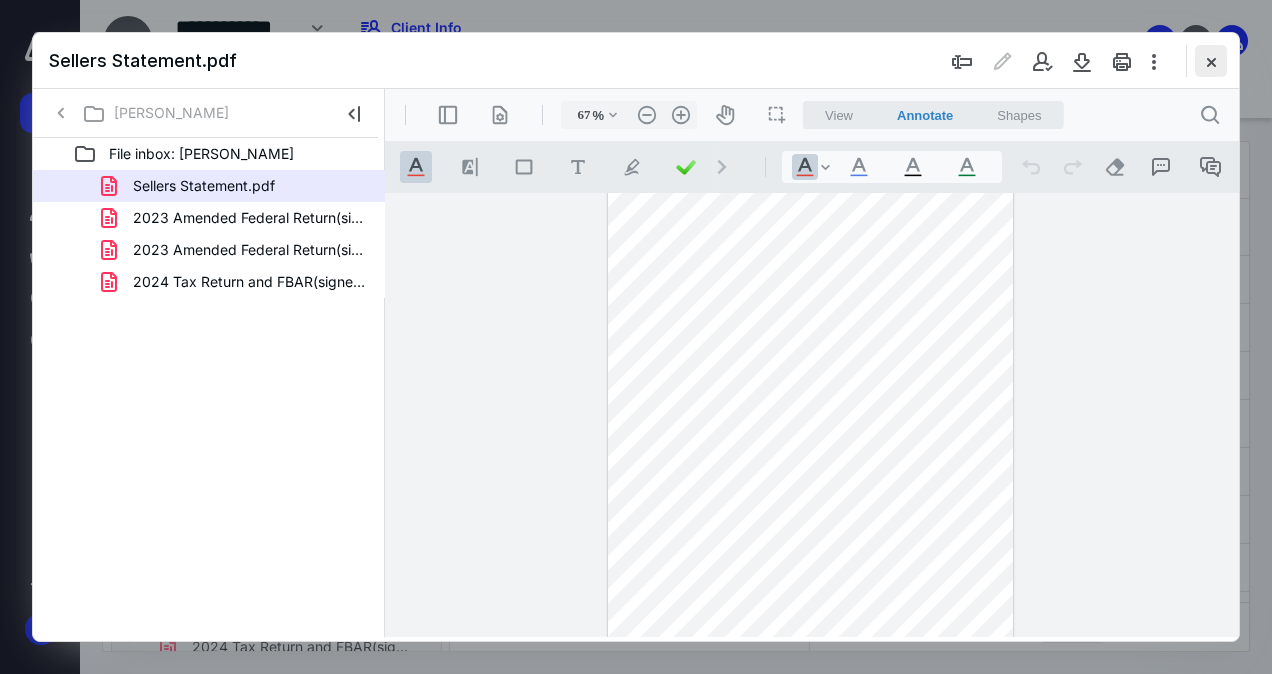 click at bounding box center (1211, 61) 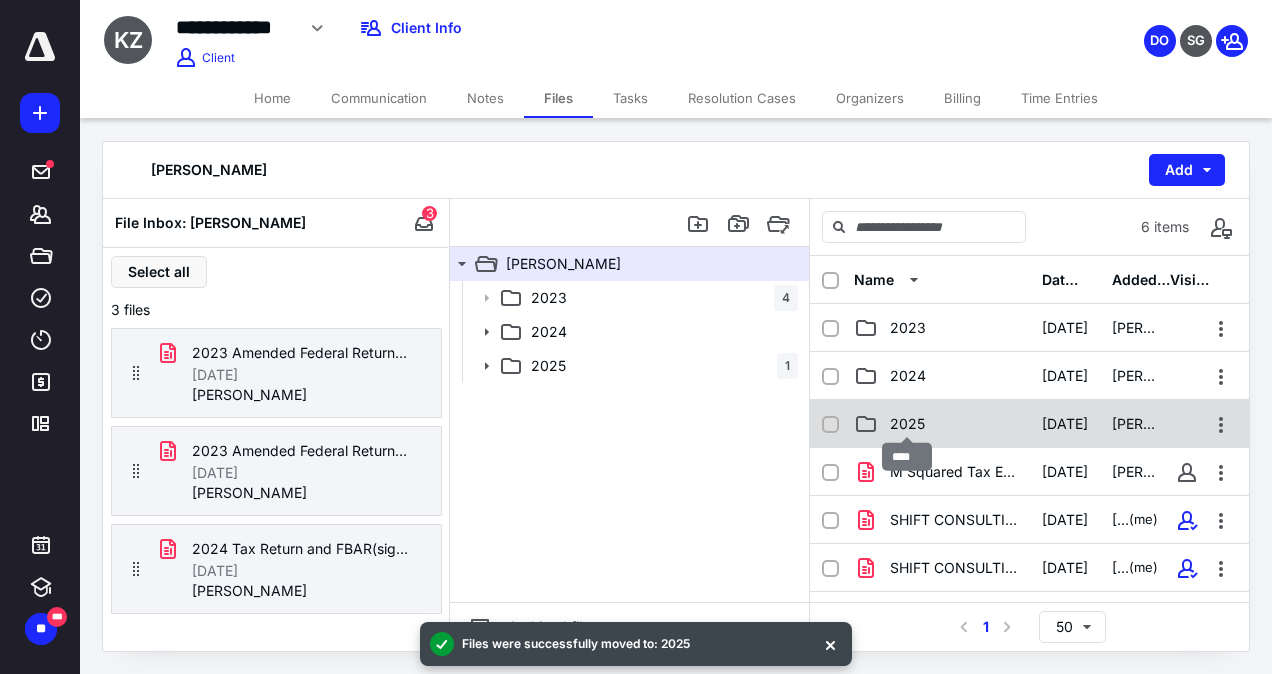 click on "2025" at bounding box center (907, 424) 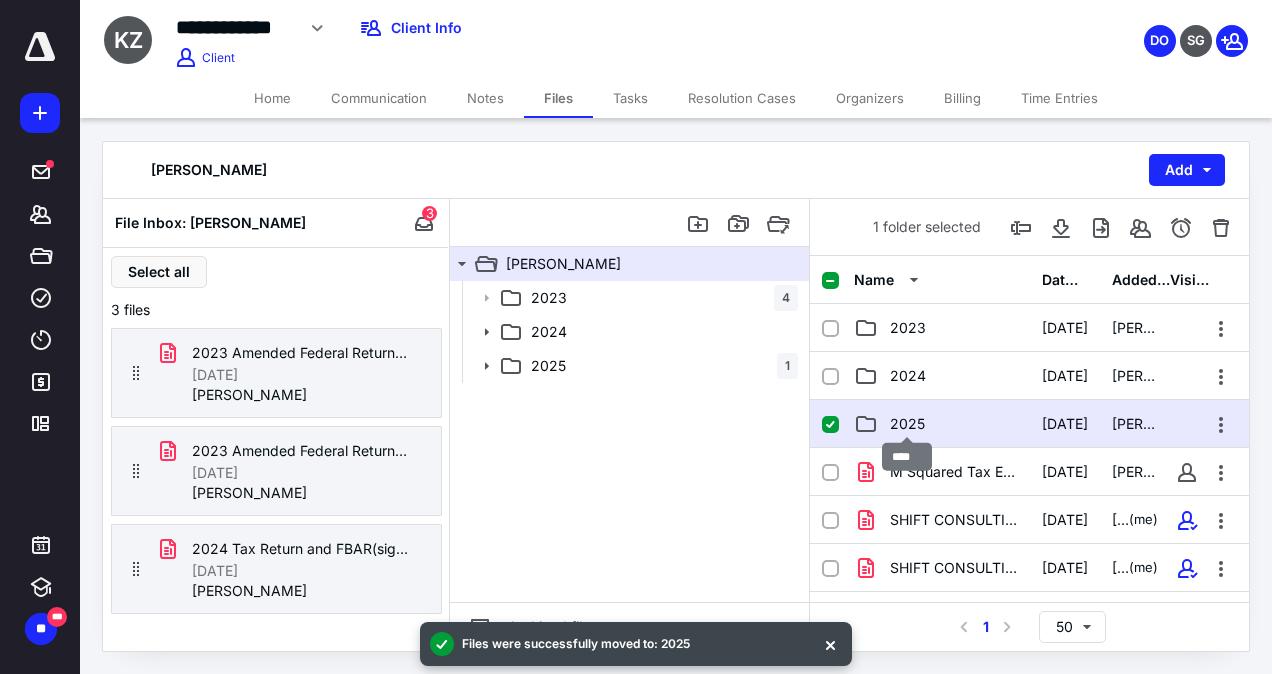 click on "2025" at bounding box center (907, 424) 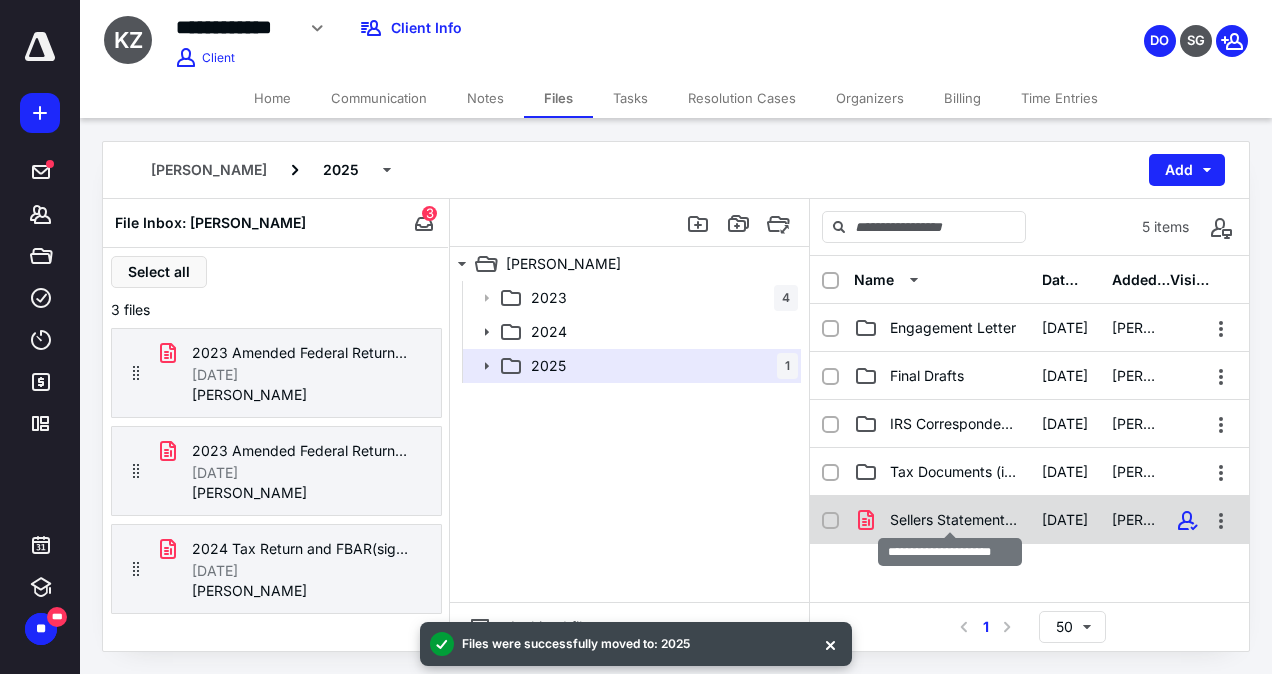 click on "Sellers Statement.pdf" at bounding box center (954, 520) 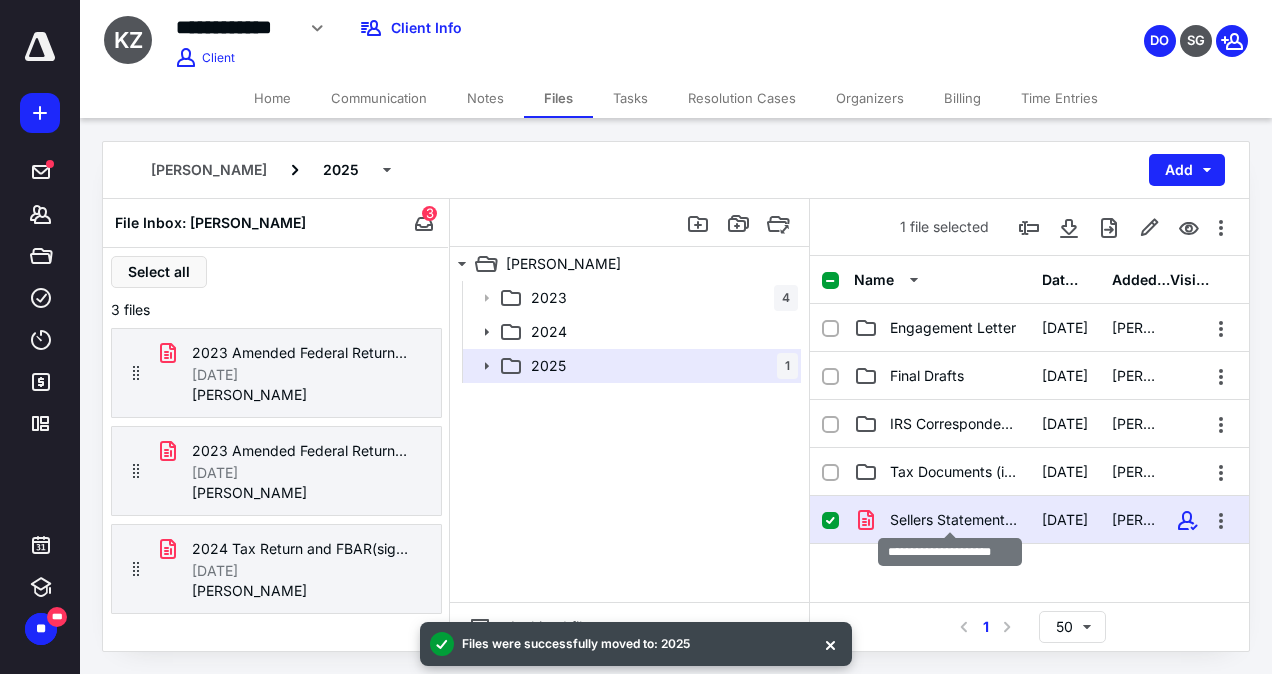 click on "Sellers Statement.pdf" at bounding box center [954, 520] 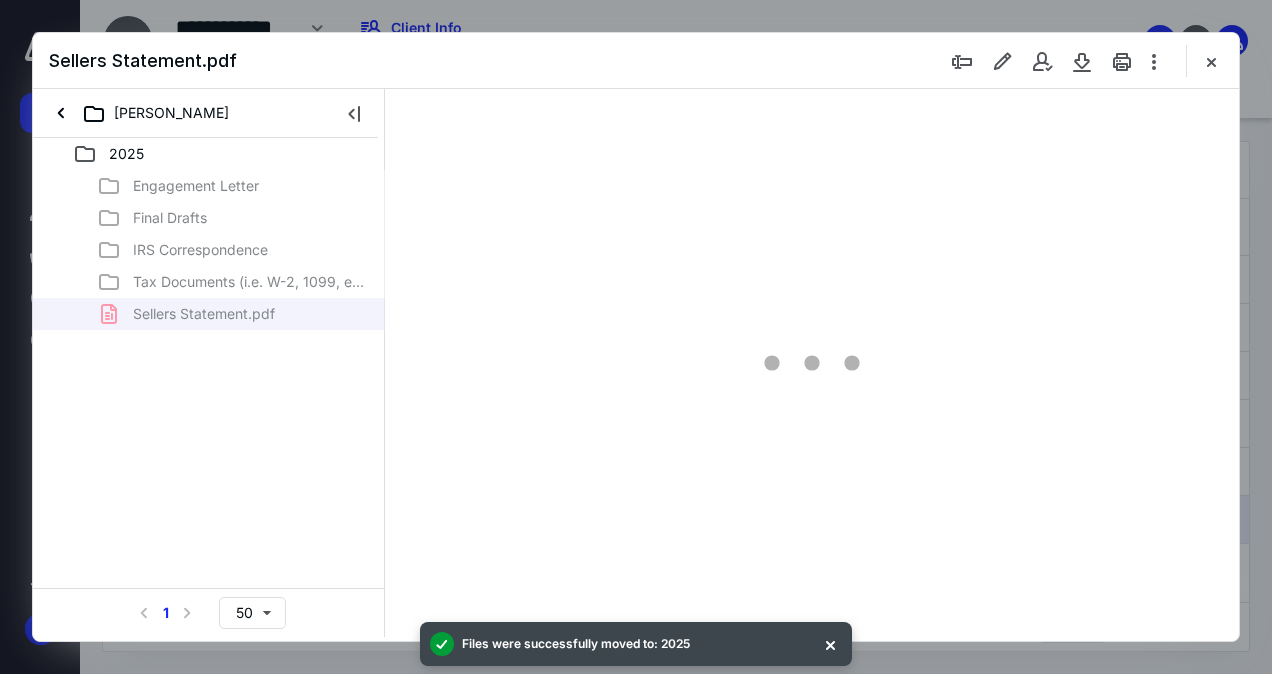 scroll, scrollTop: 0, scrollLeft: 0, axis: both 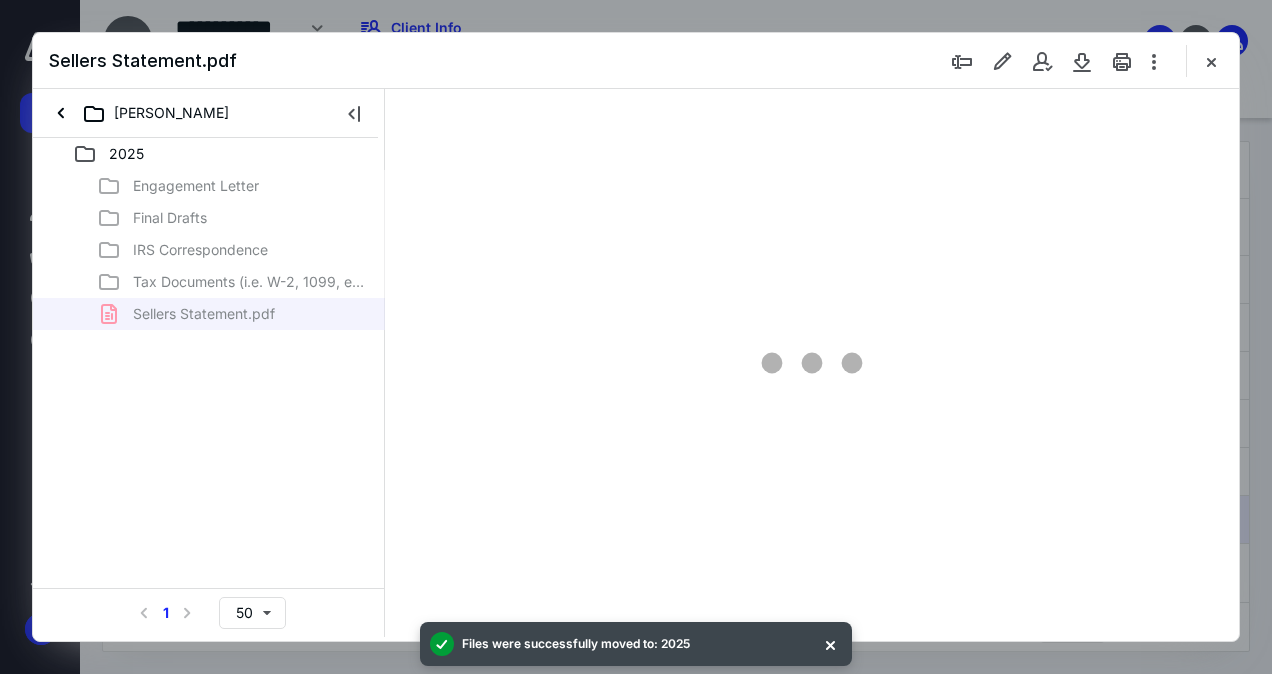 type on "44" 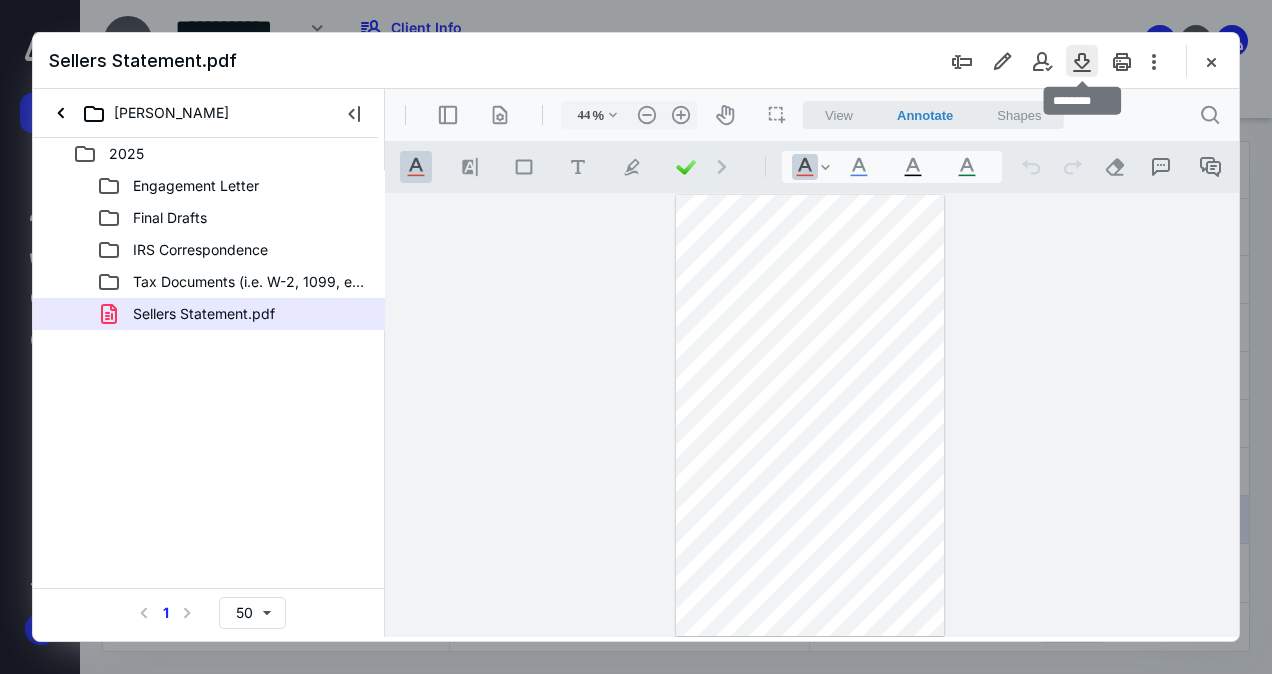 click at bounding box center [1082, 61] 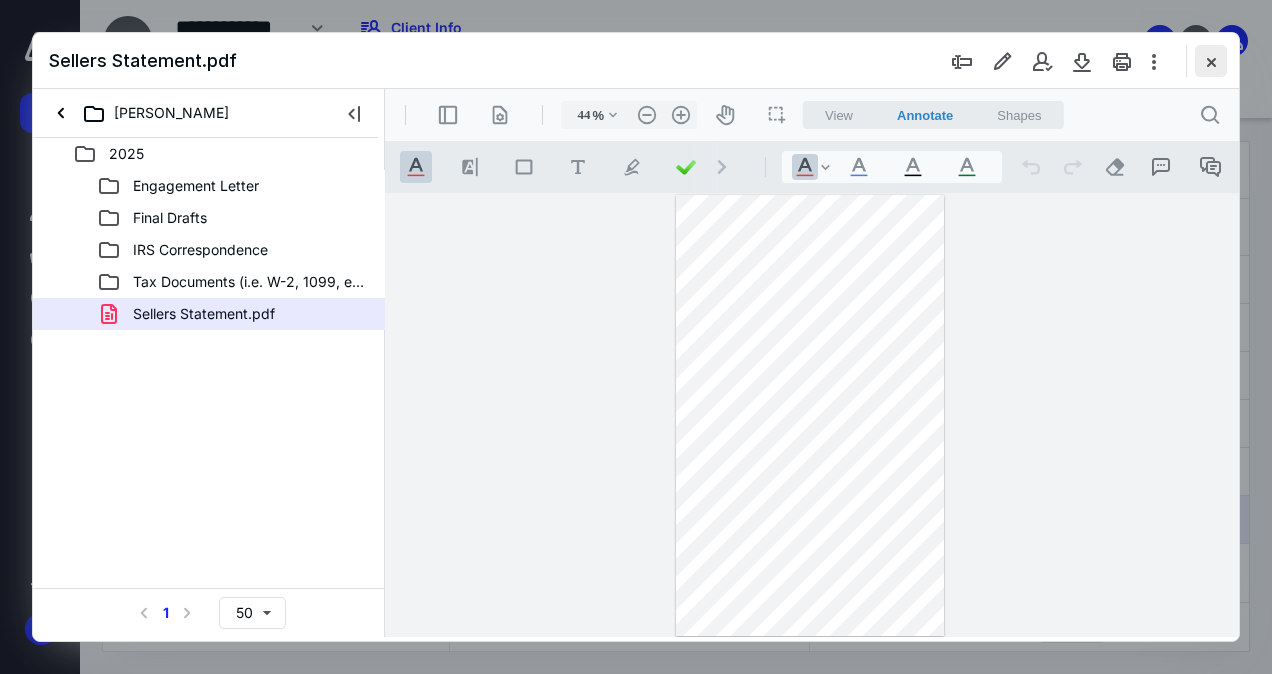 click at bounding box center [1211, 61] 